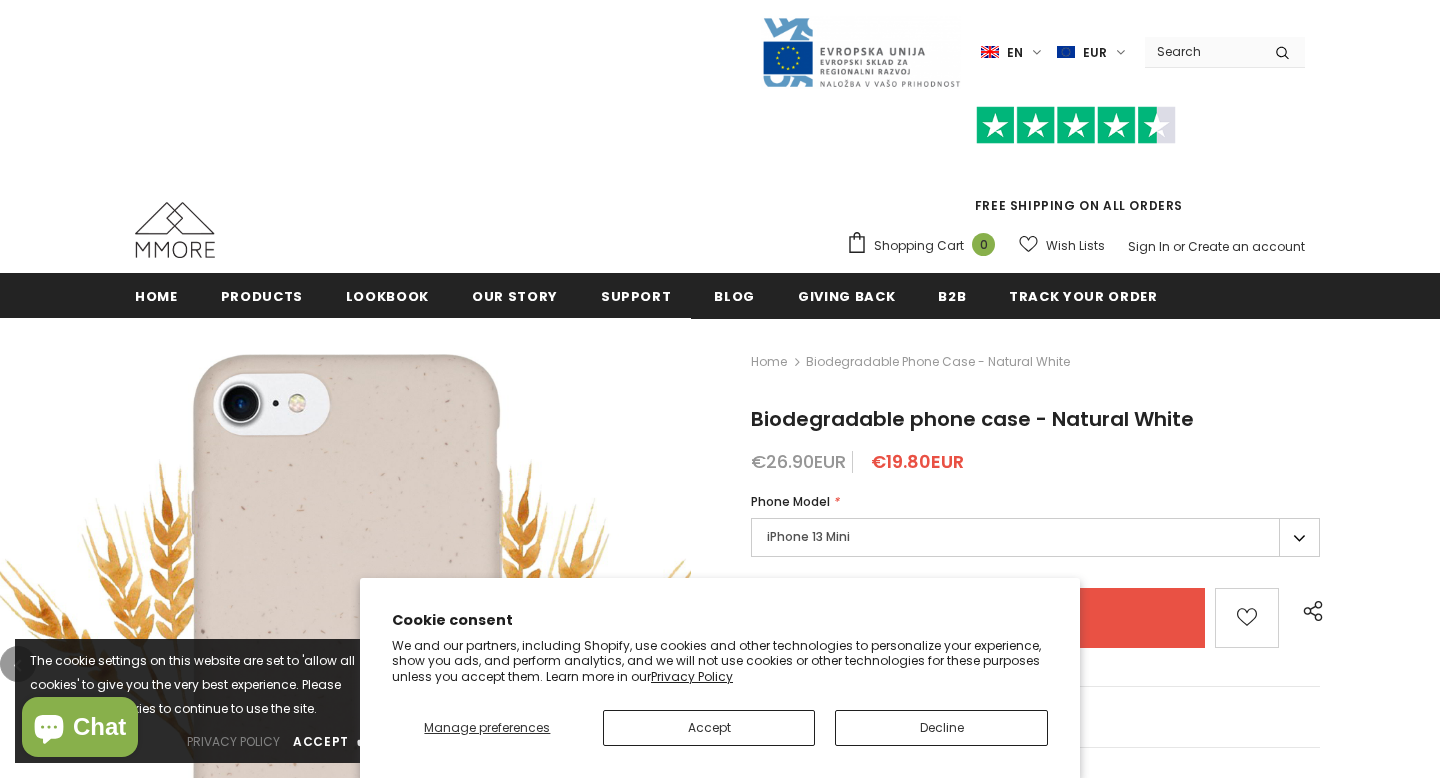 scroll, scrollTop: 0, scrollLeft: 0, axis: both 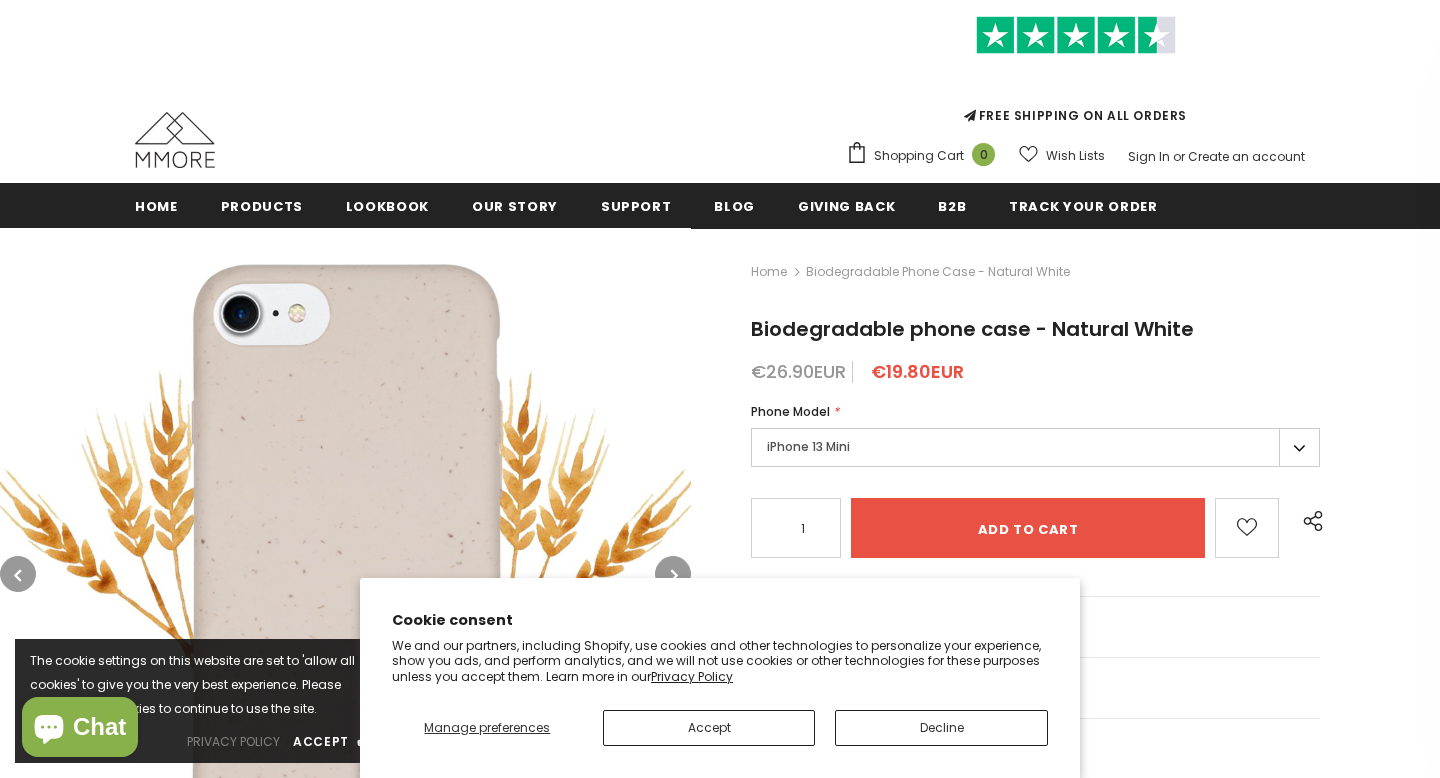 type on "0" 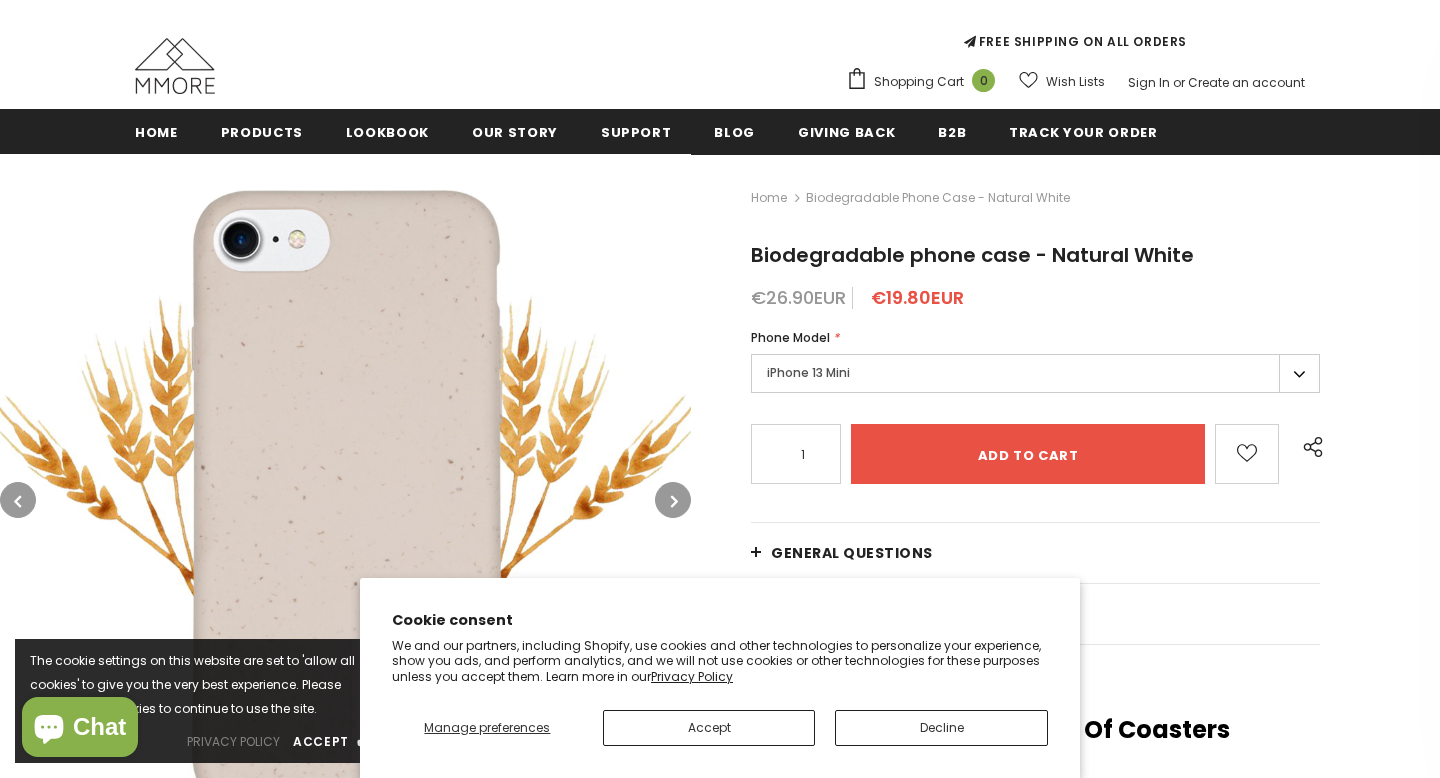 scroll, scrollTop: 171, scrollLeft: 0, axis: vertical 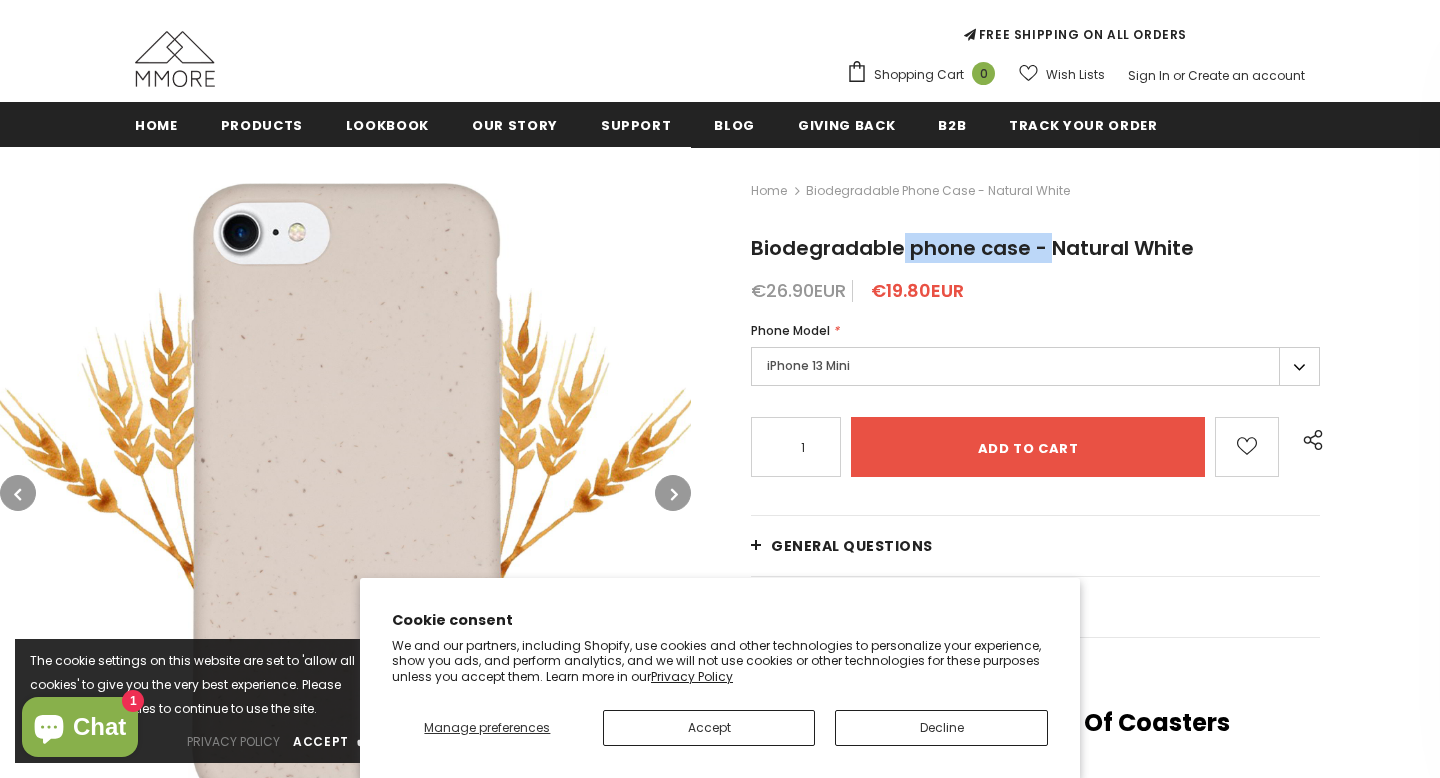 drag, startPoint x: 1027, startPoint y: 245, endPoint x: 870, endPoint y: 251, distance: 157.11461 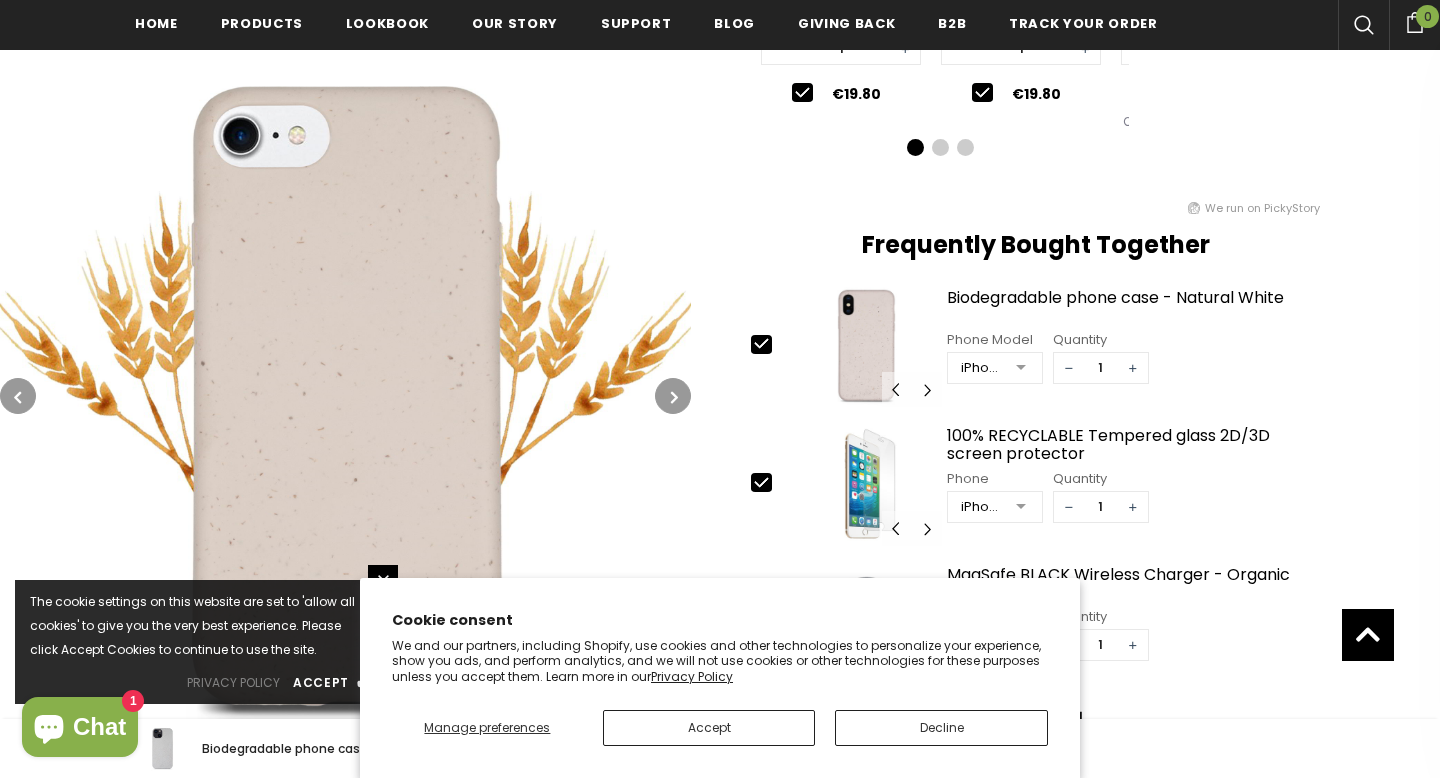 scroll, scrollTop: 1246, scrollLeft: 0, axis: vertical 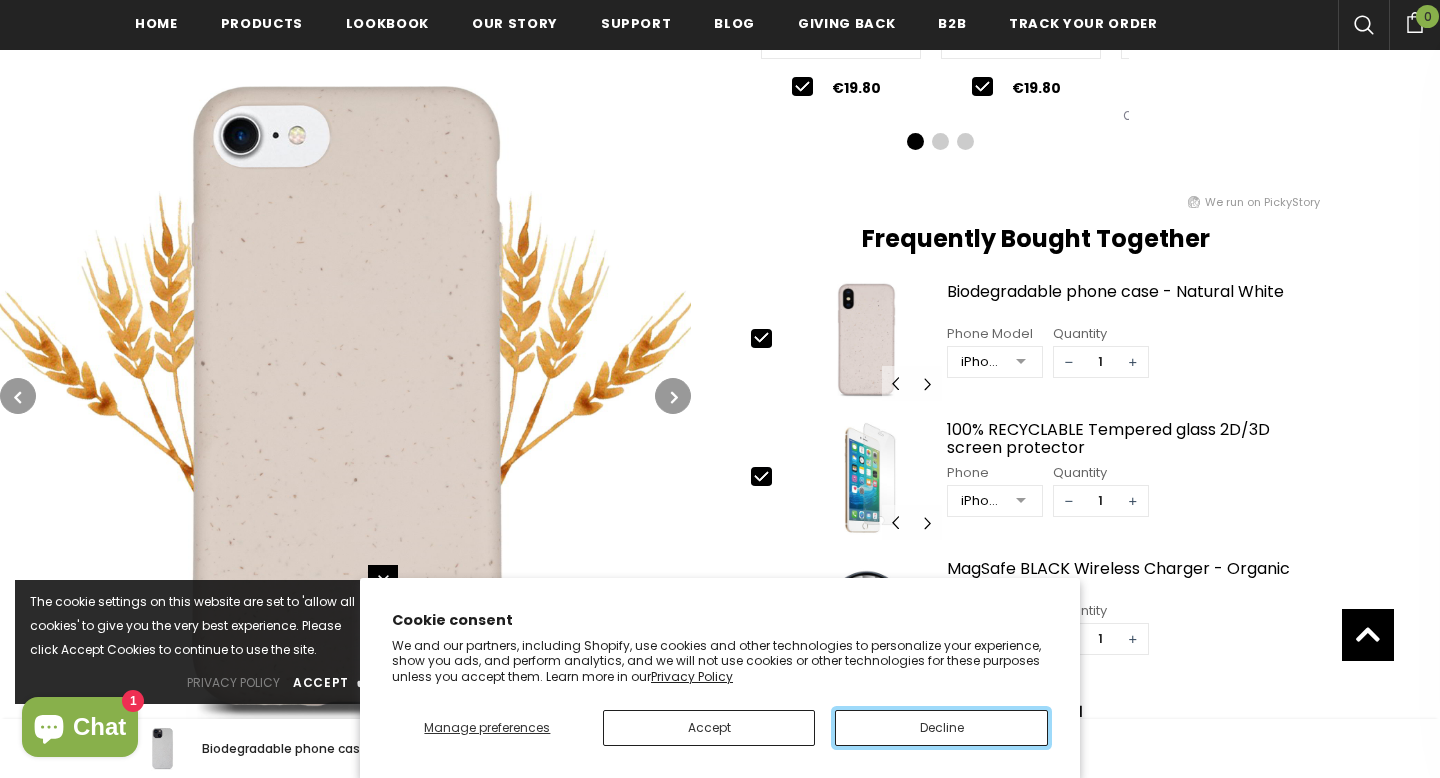 click on "Decline" at bounding box center (941, 728) 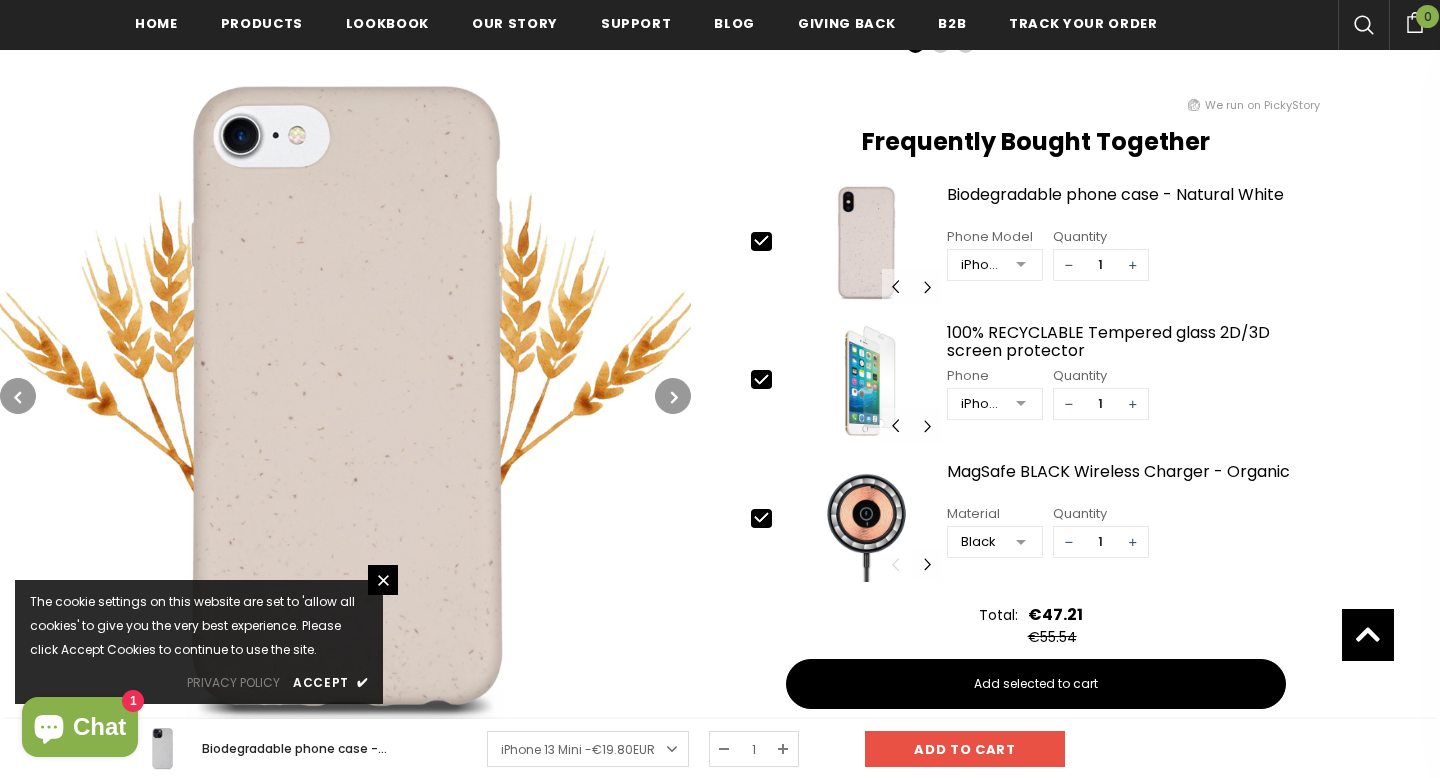 scroll, scrollTop: 1355, scrollLeft: 0, axis: vertical 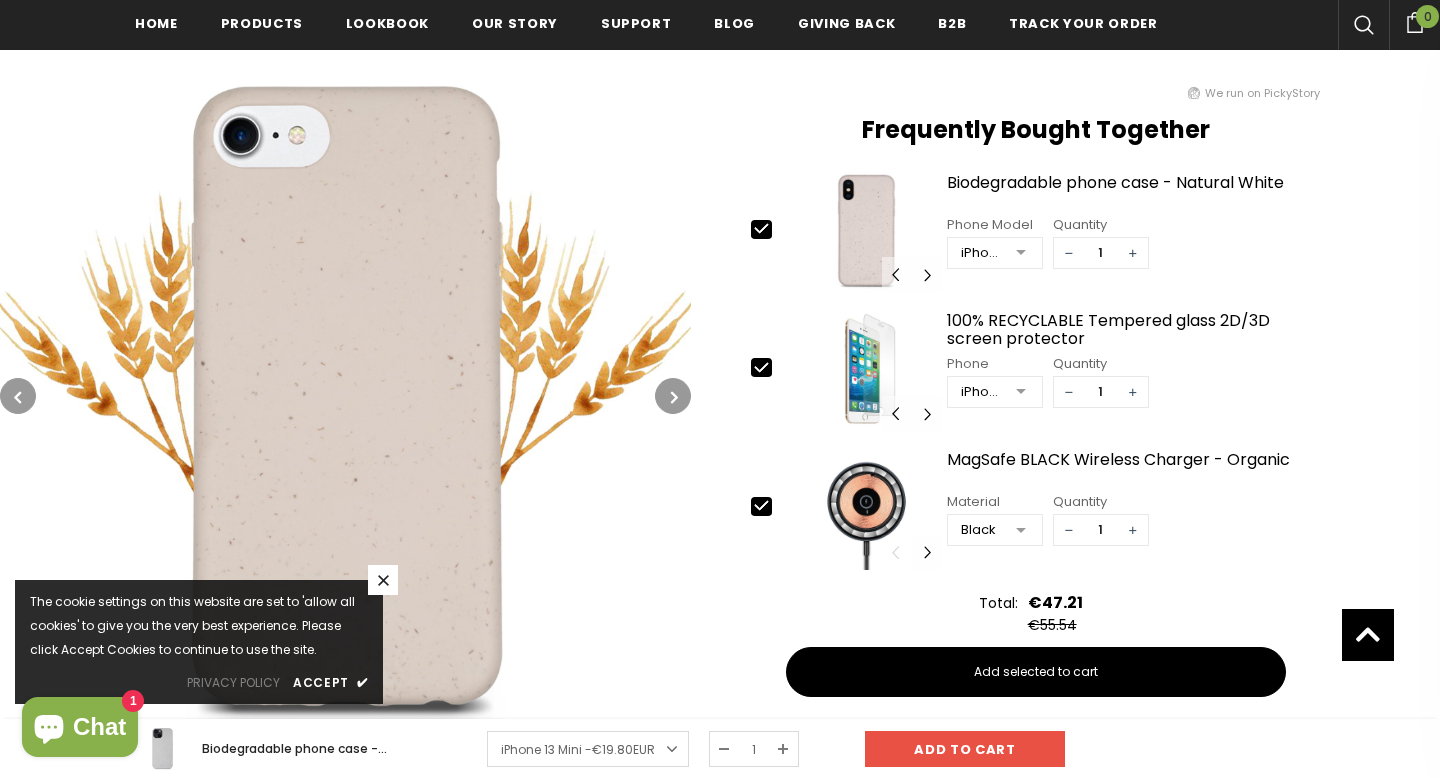 click 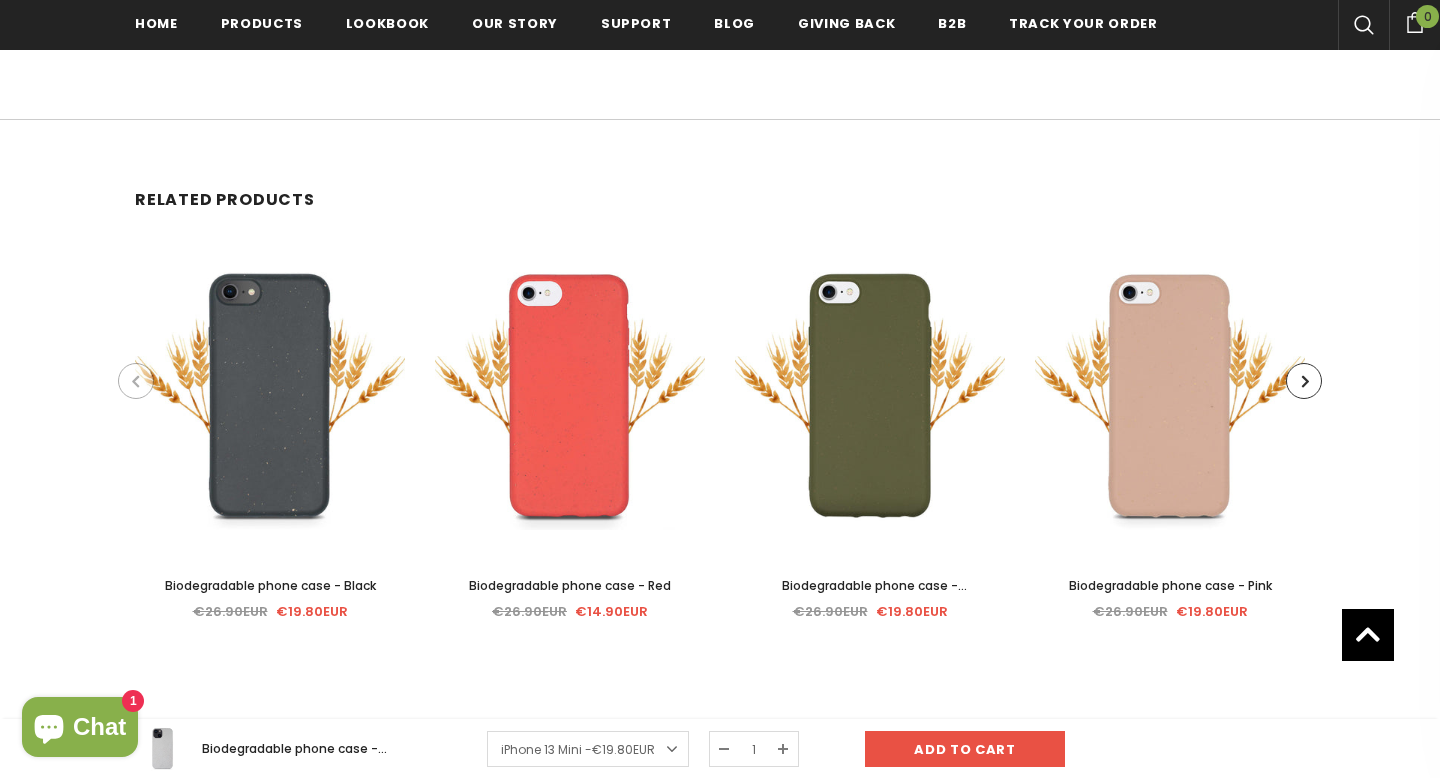 scroll, scrollTop: 4487, scrollLeft: 0, axis: vertical 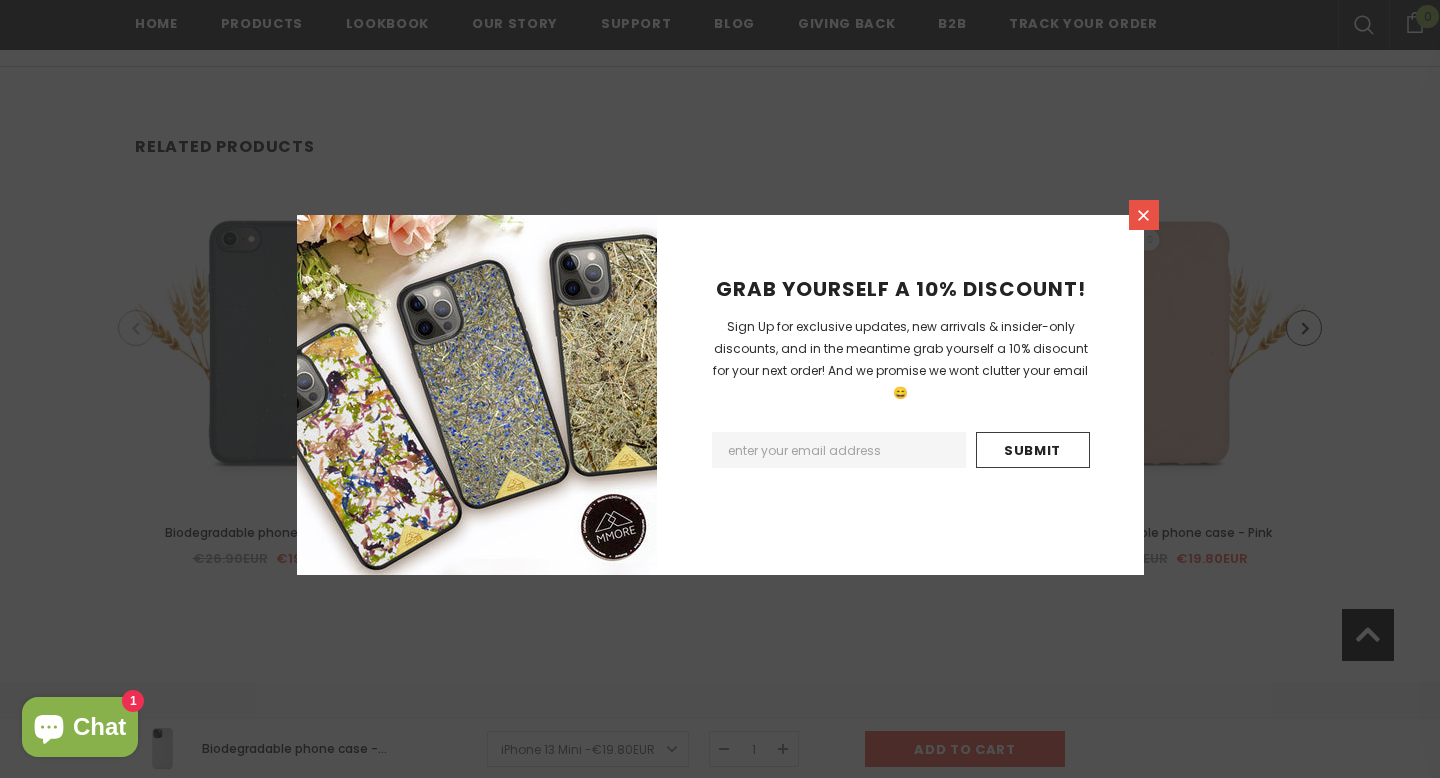 click 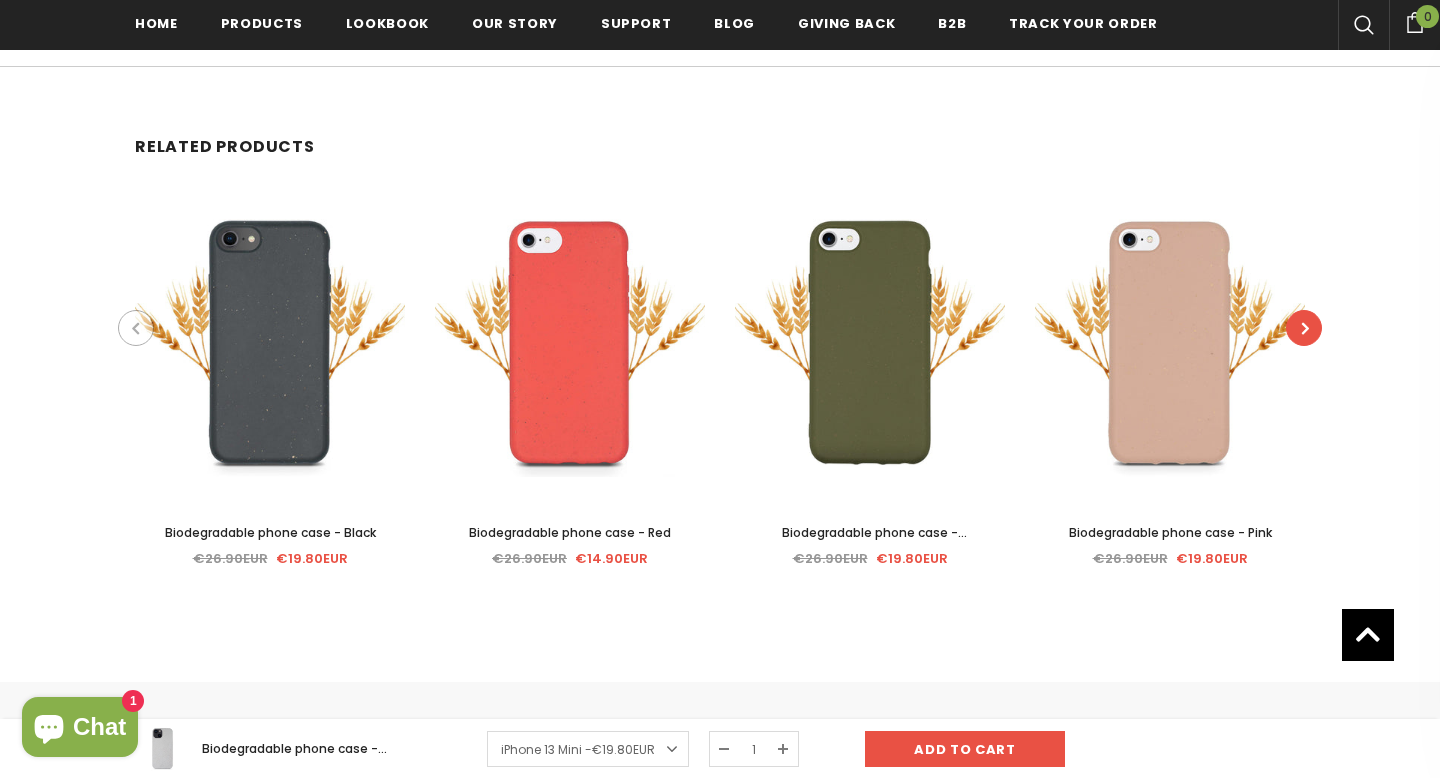 click at bounding box center (1304, 328) 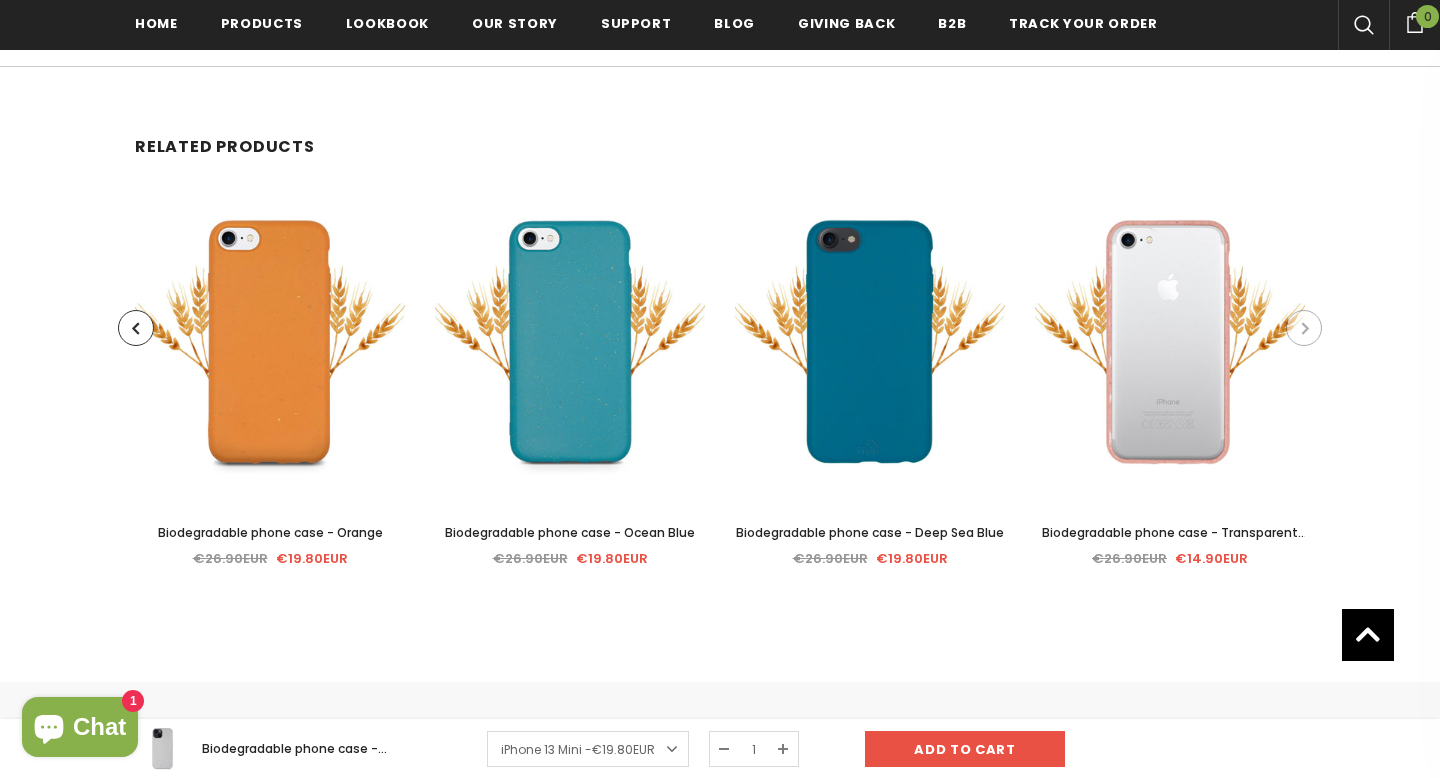 click at bounding box center (1305, 328) 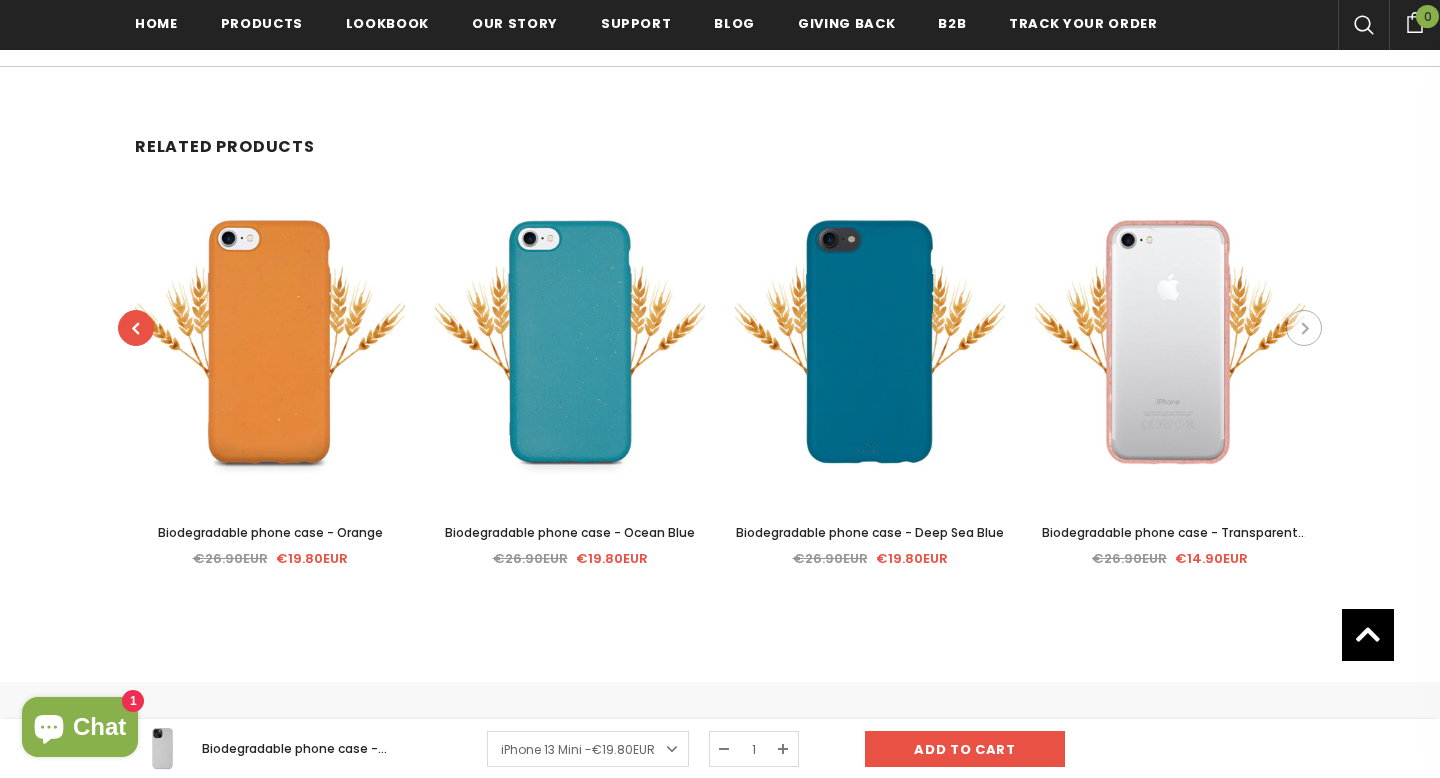 click at bounding box center [136, 328] 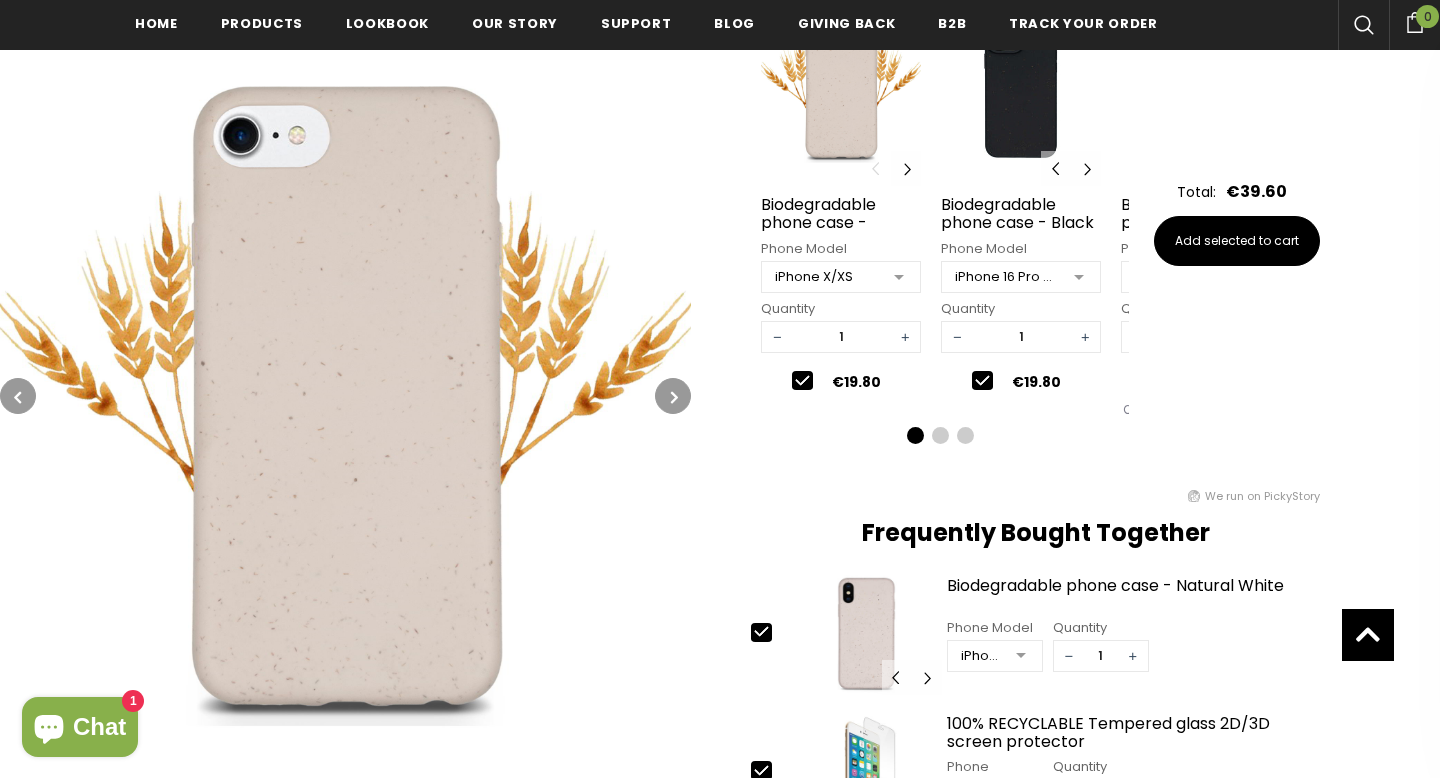 scroll, scrollTop: 0, scrollLeft: 0, axis: both 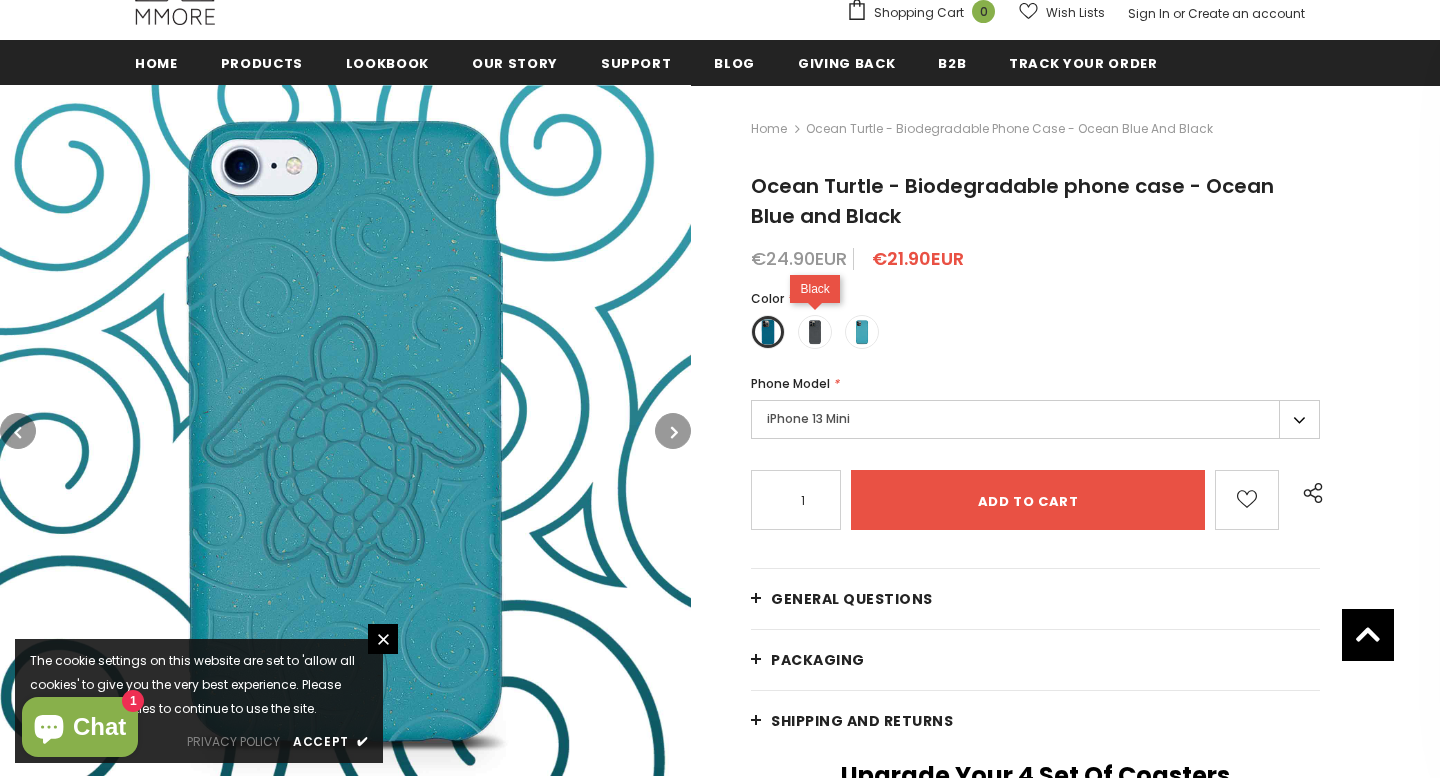 click at bounding box center (815, 332) 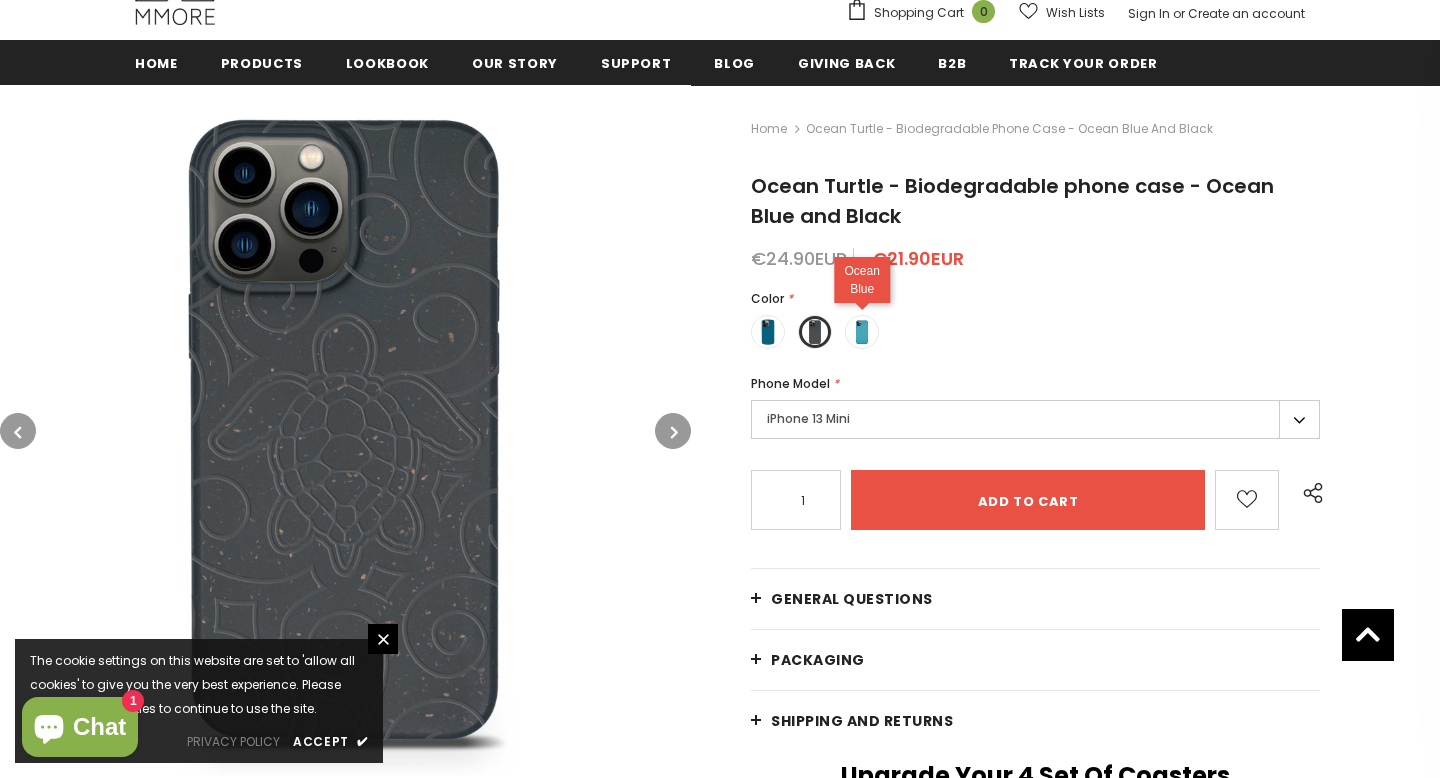 click at bounding box center [862, 332] 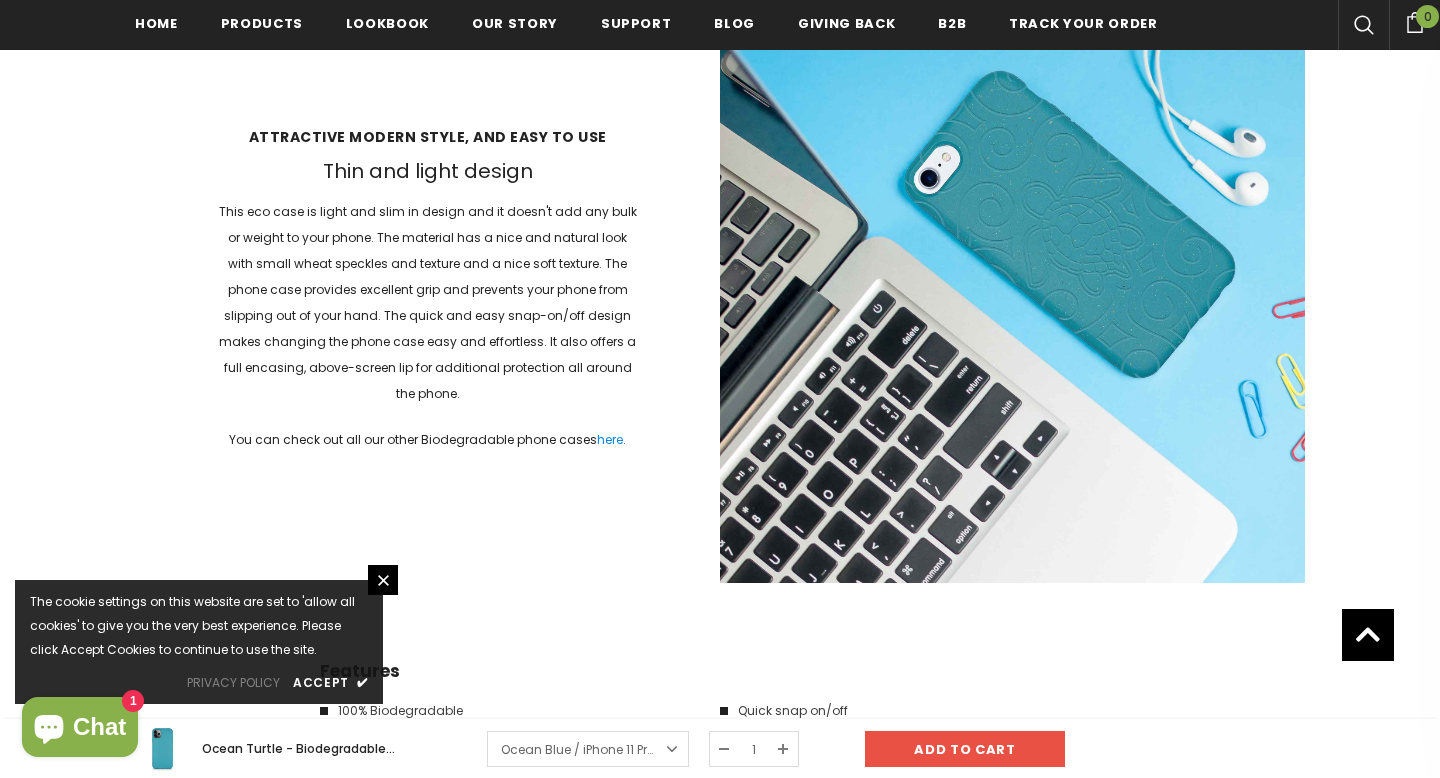 scroll, scrollTop: 3402, scrollLeft: 0, axis: vertical 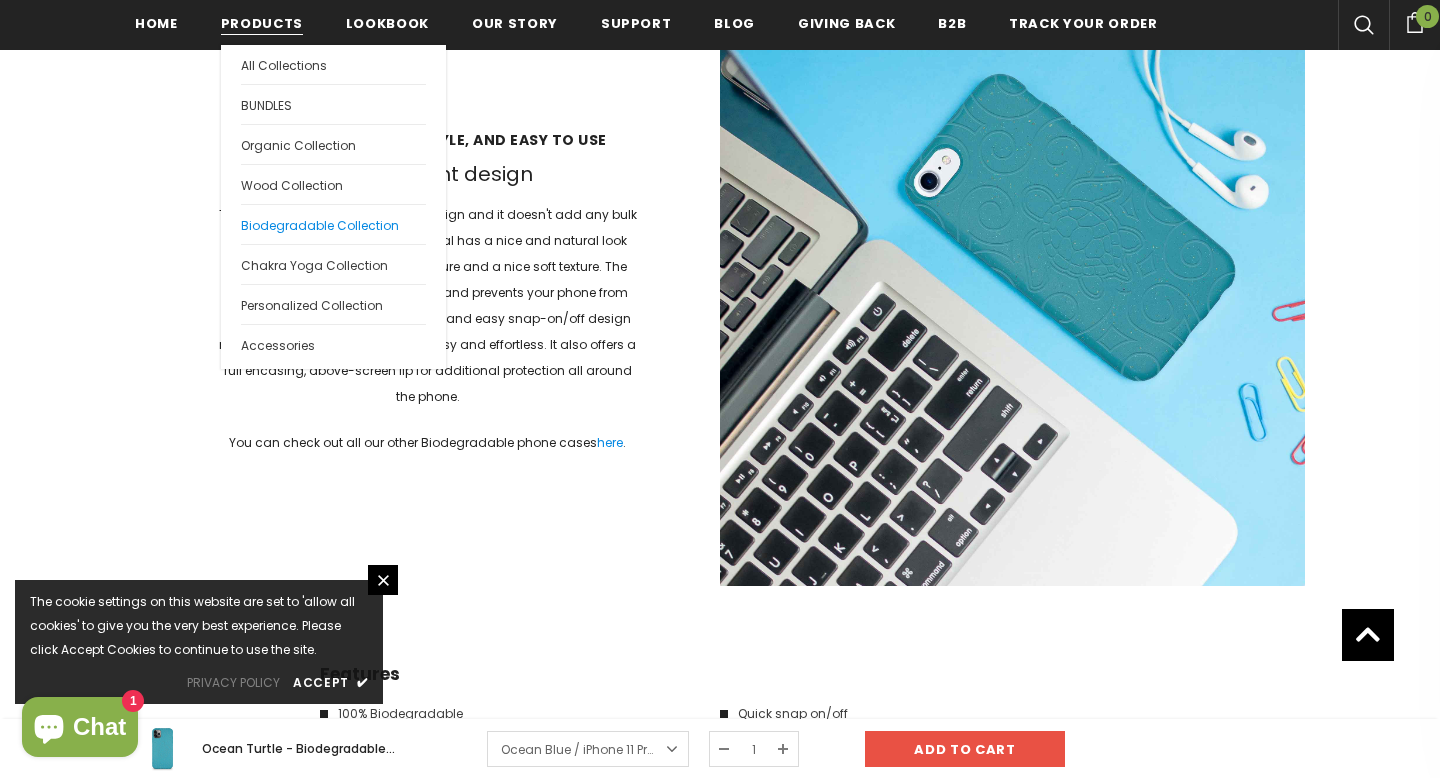 click on "Biodegradable Collection" at bounding box center (320, 225) 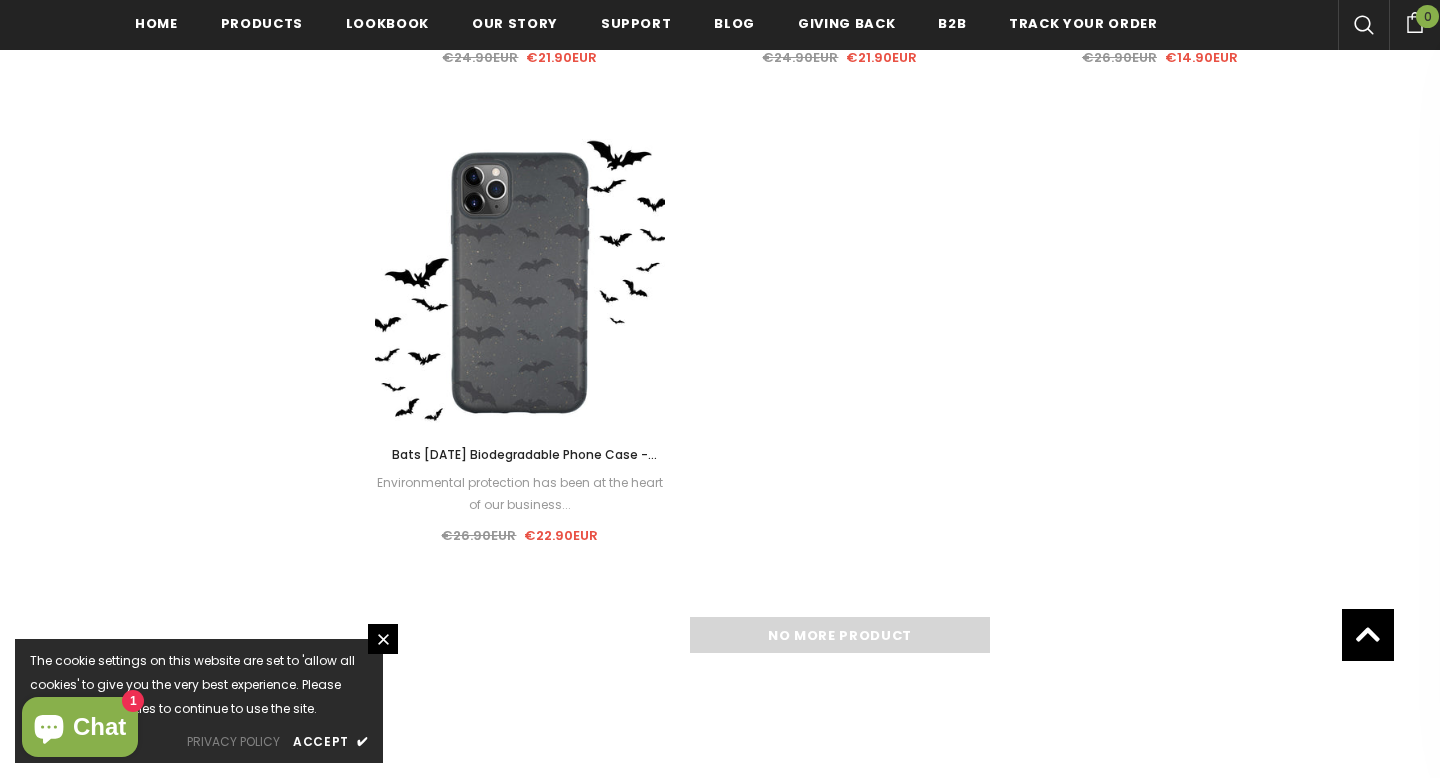 scroll, scrollTop: 2823, scrollLeft: 0, axis: vertical 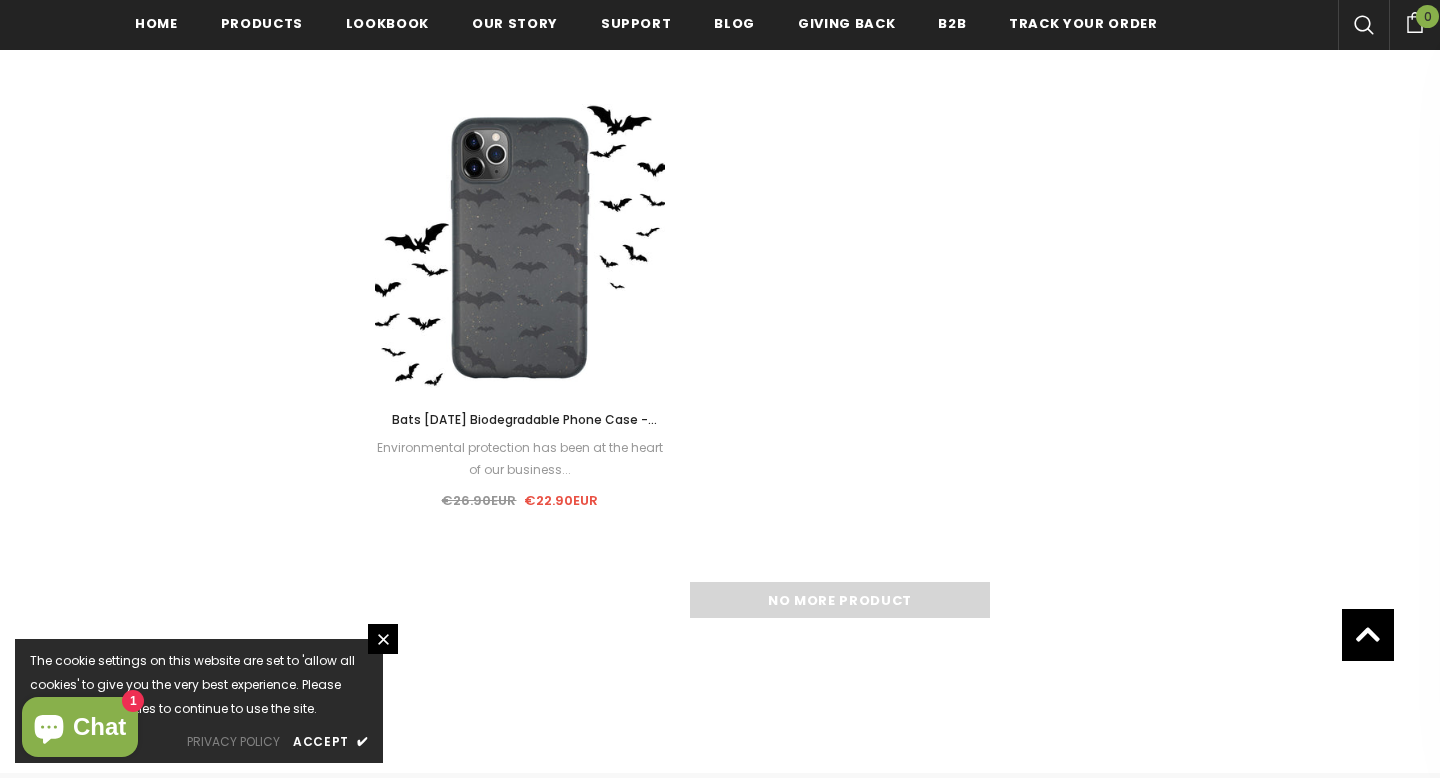 click on "No more product" at bounding box center [840, 600] 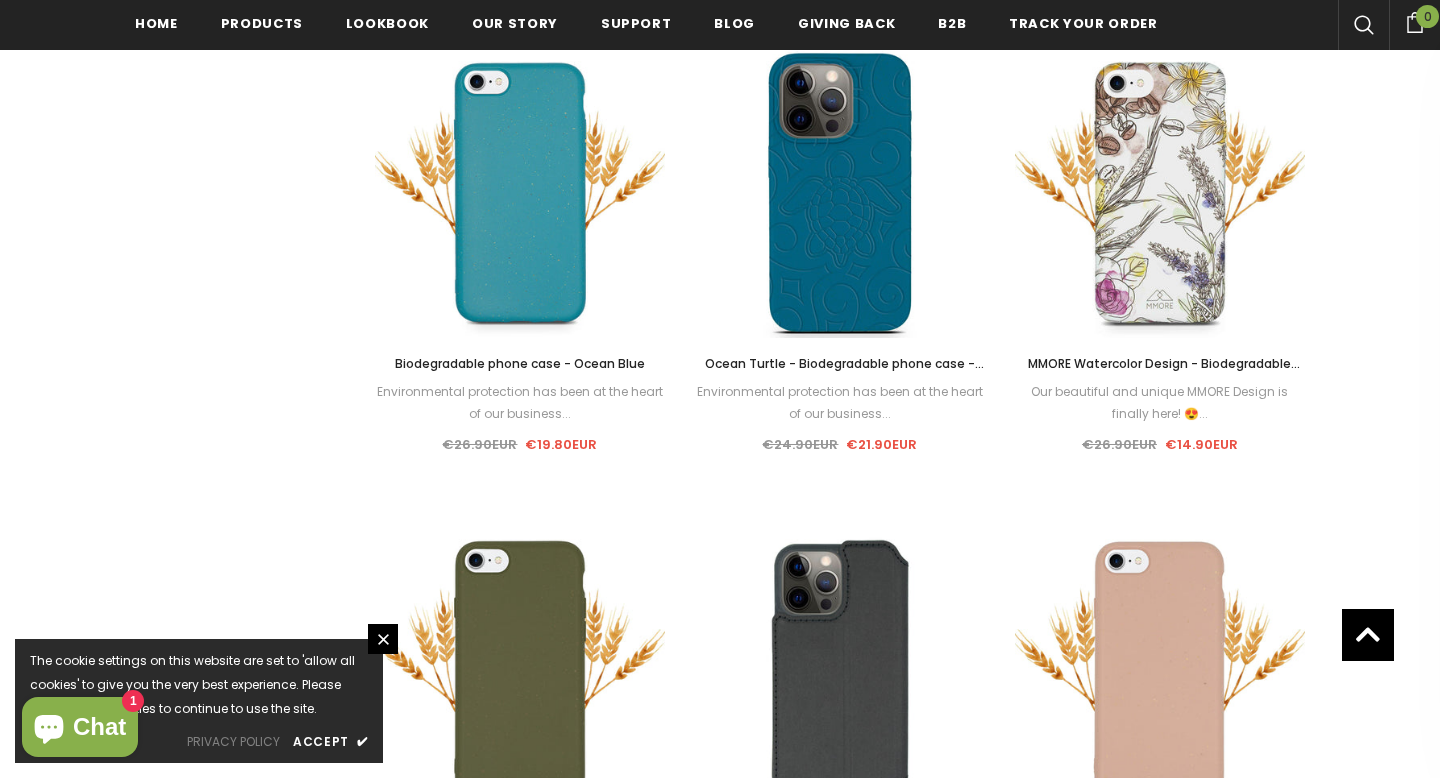 scroll, scrollTop: 1403, scrollLeft: 0, axis: vertical 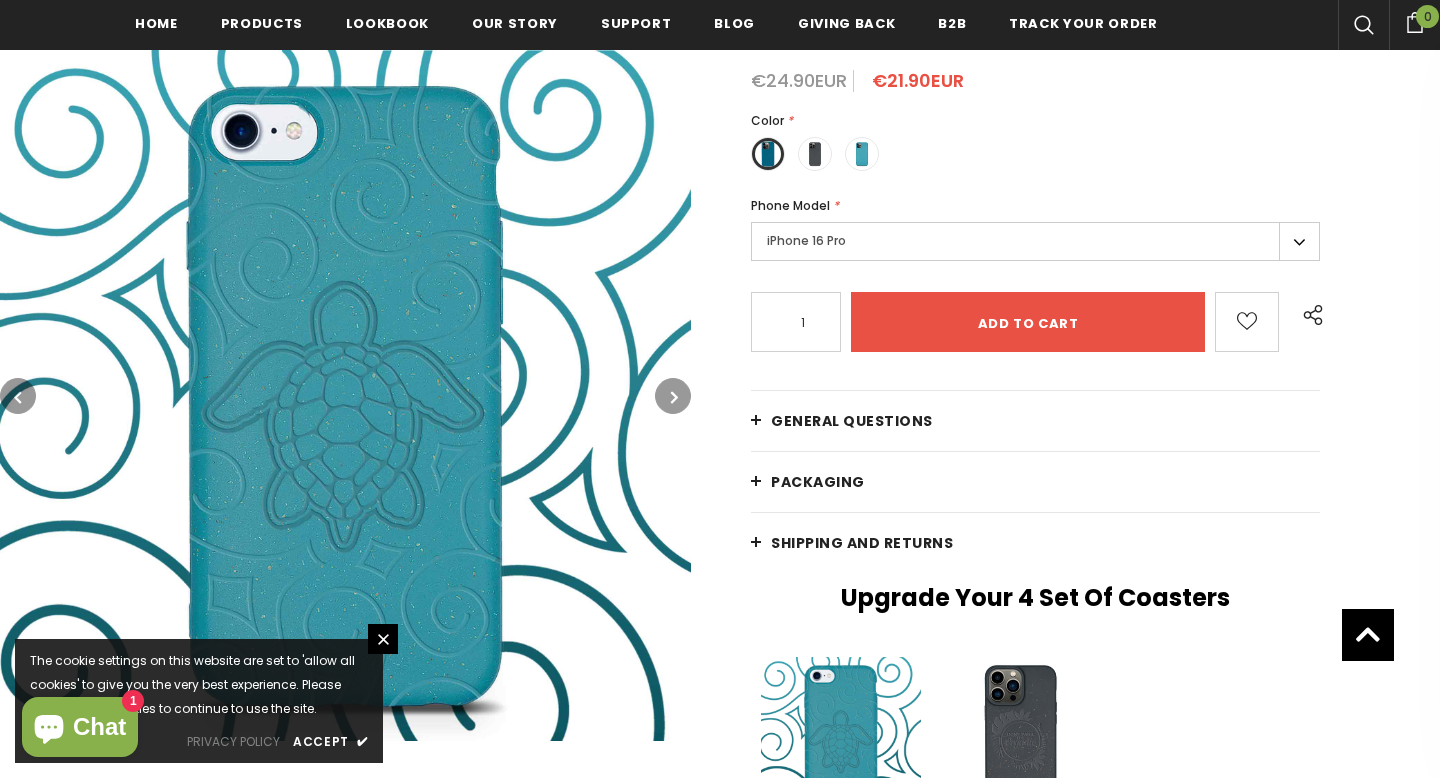 click on "iPhone 16 Pro" at bounding box center (1035, 241) 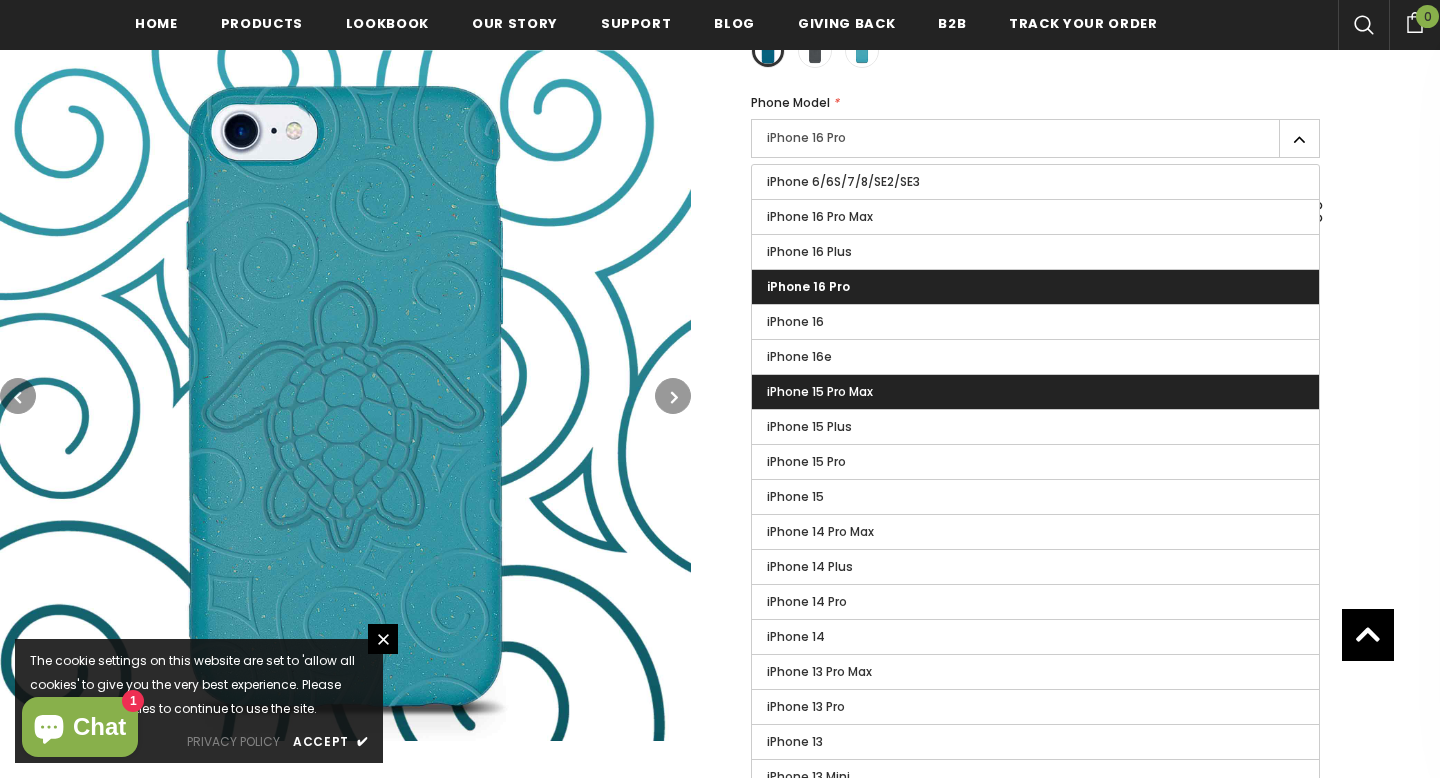 scroll, scrollTop: 547, scrollLeft: 0, axis: vertical 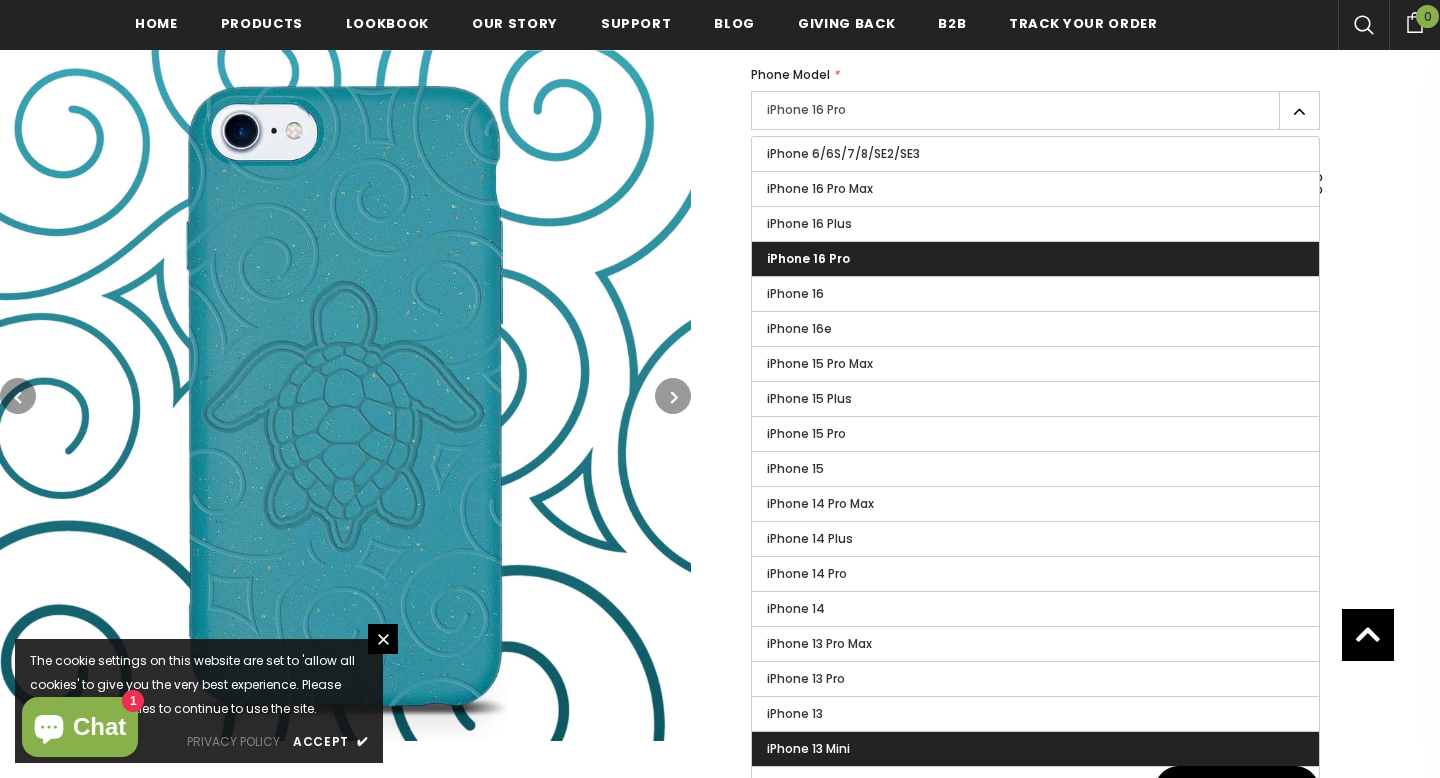 click on "iPhone 13 Mini" at bounding box center (1035, 749) 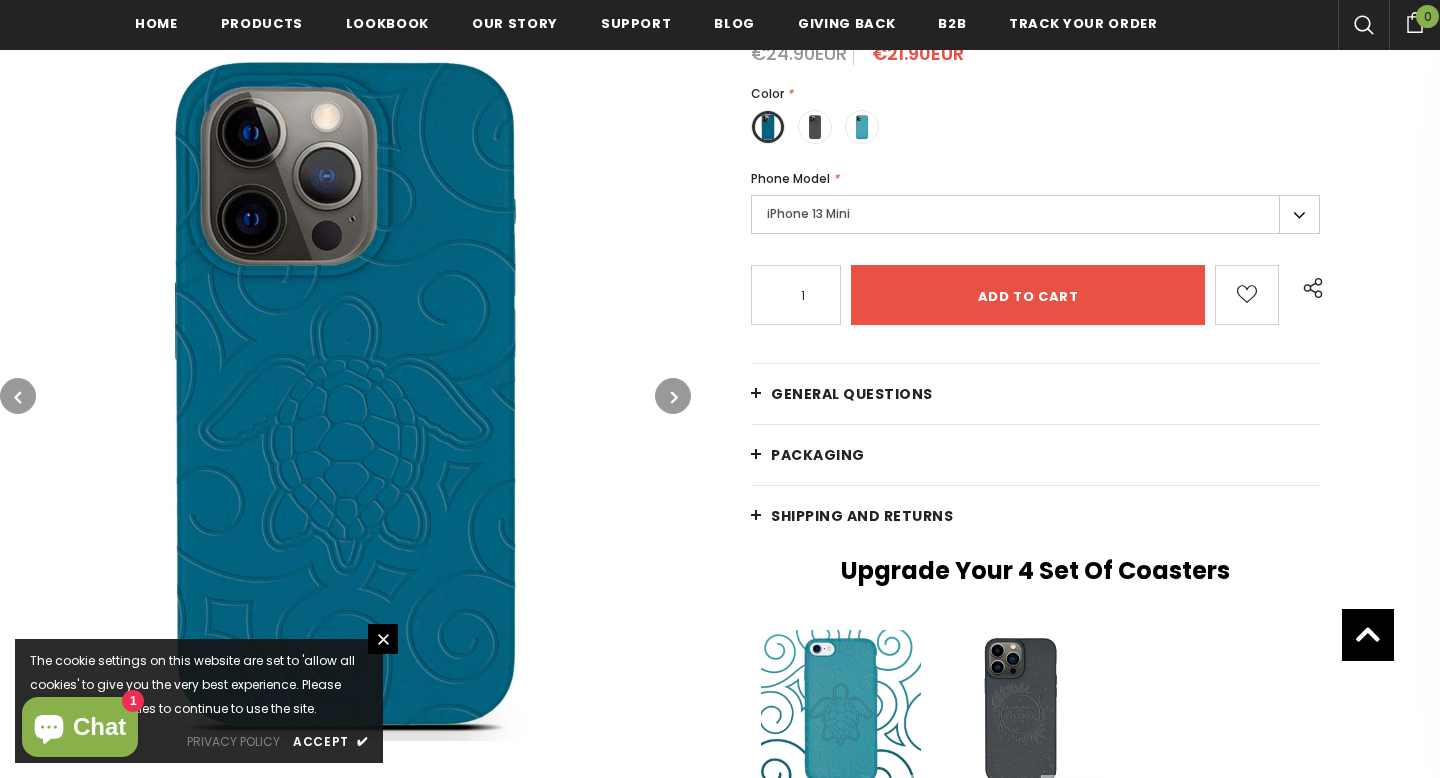 scroll, scrollTop: 441, scrollLeft: 0, axis: vertical 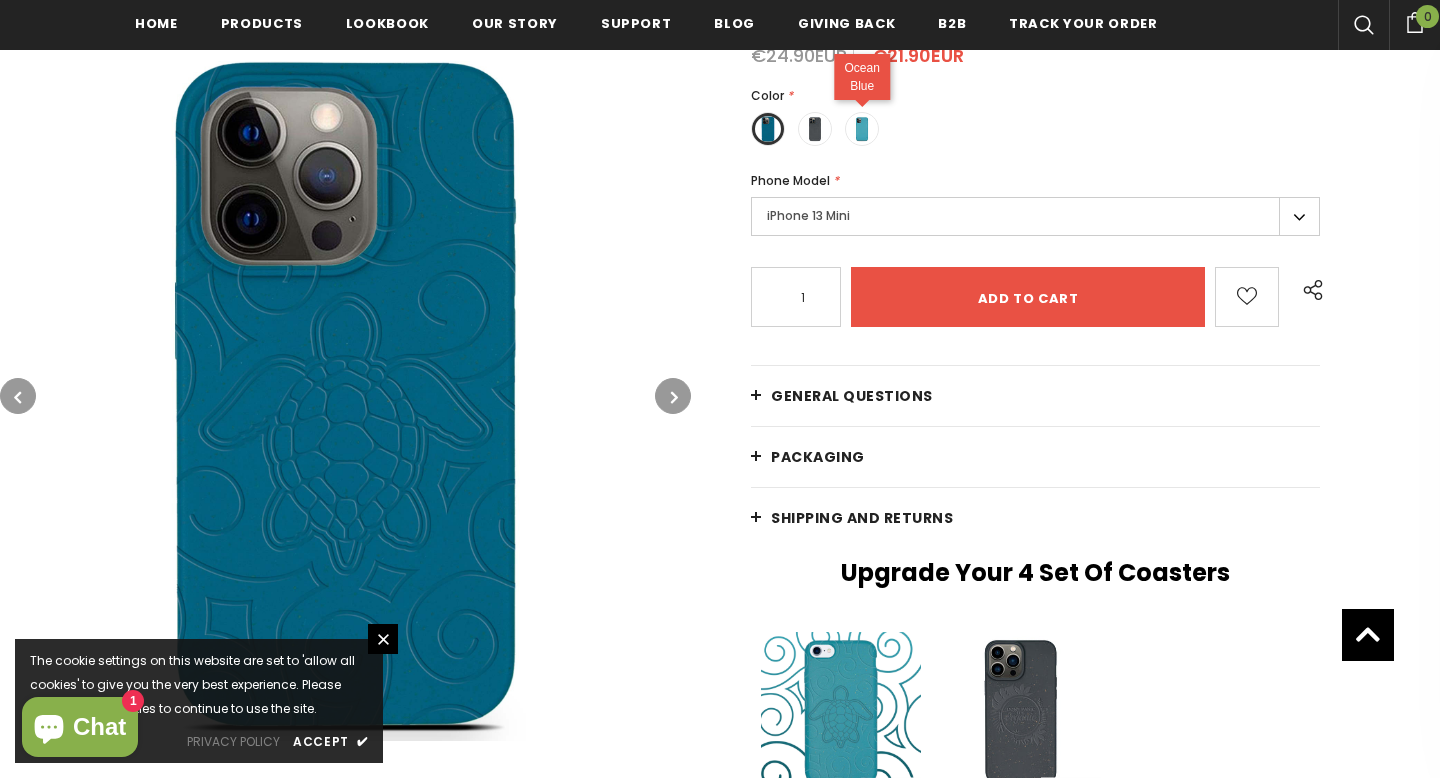 click at bounding box center [862, 129] 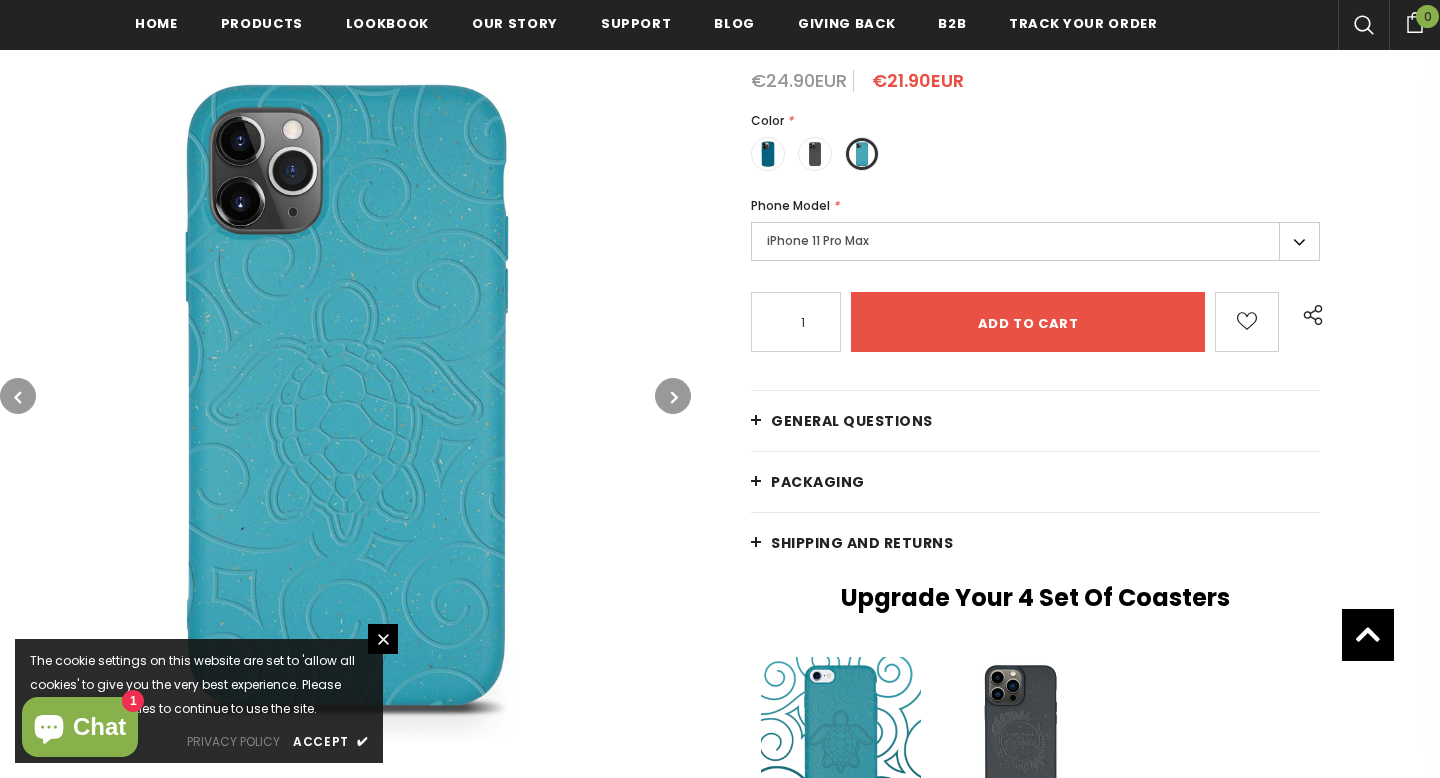 scroll, scrollTop: 415, scrollLeft: 0, axis: vertical 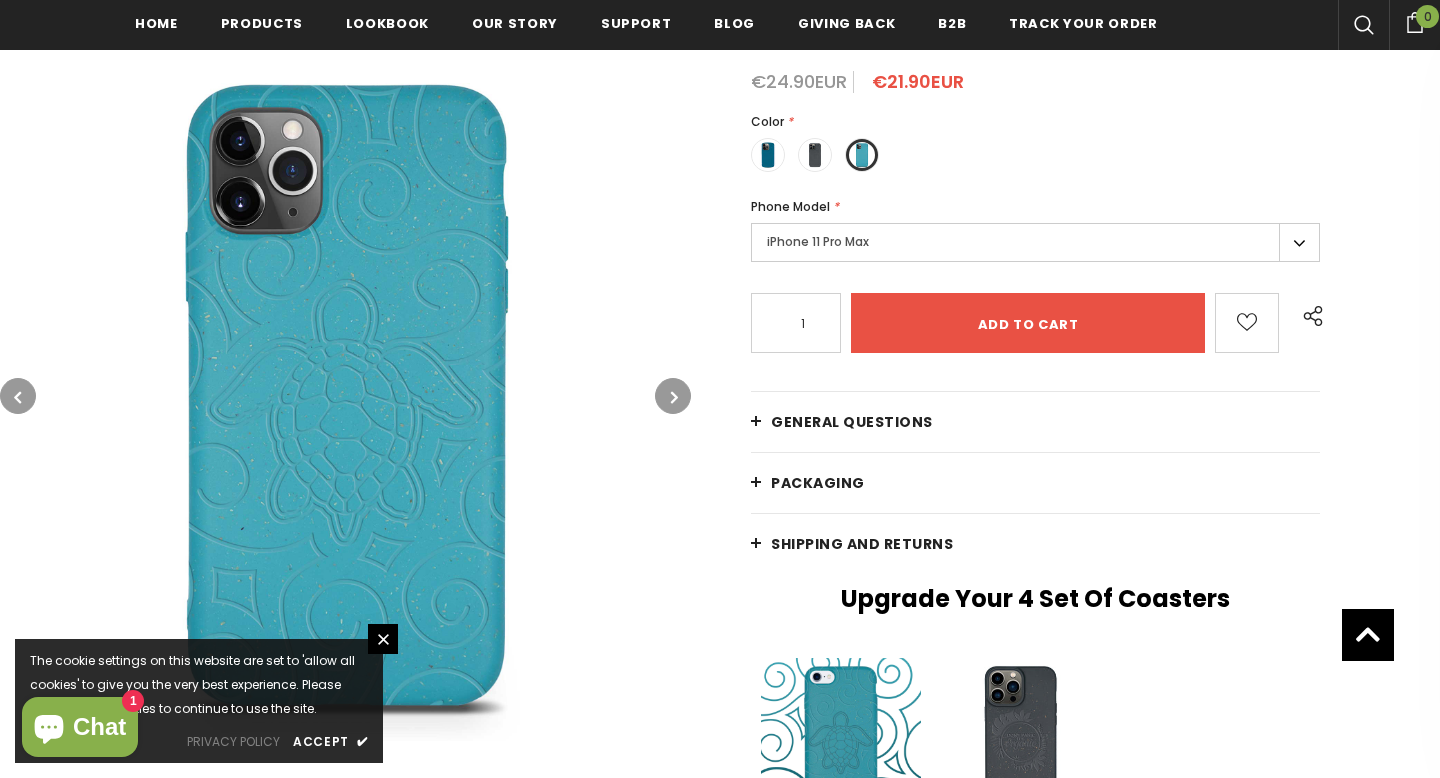 click on "iPhone 11 Pro Max" at bounding box center (1035, 242) 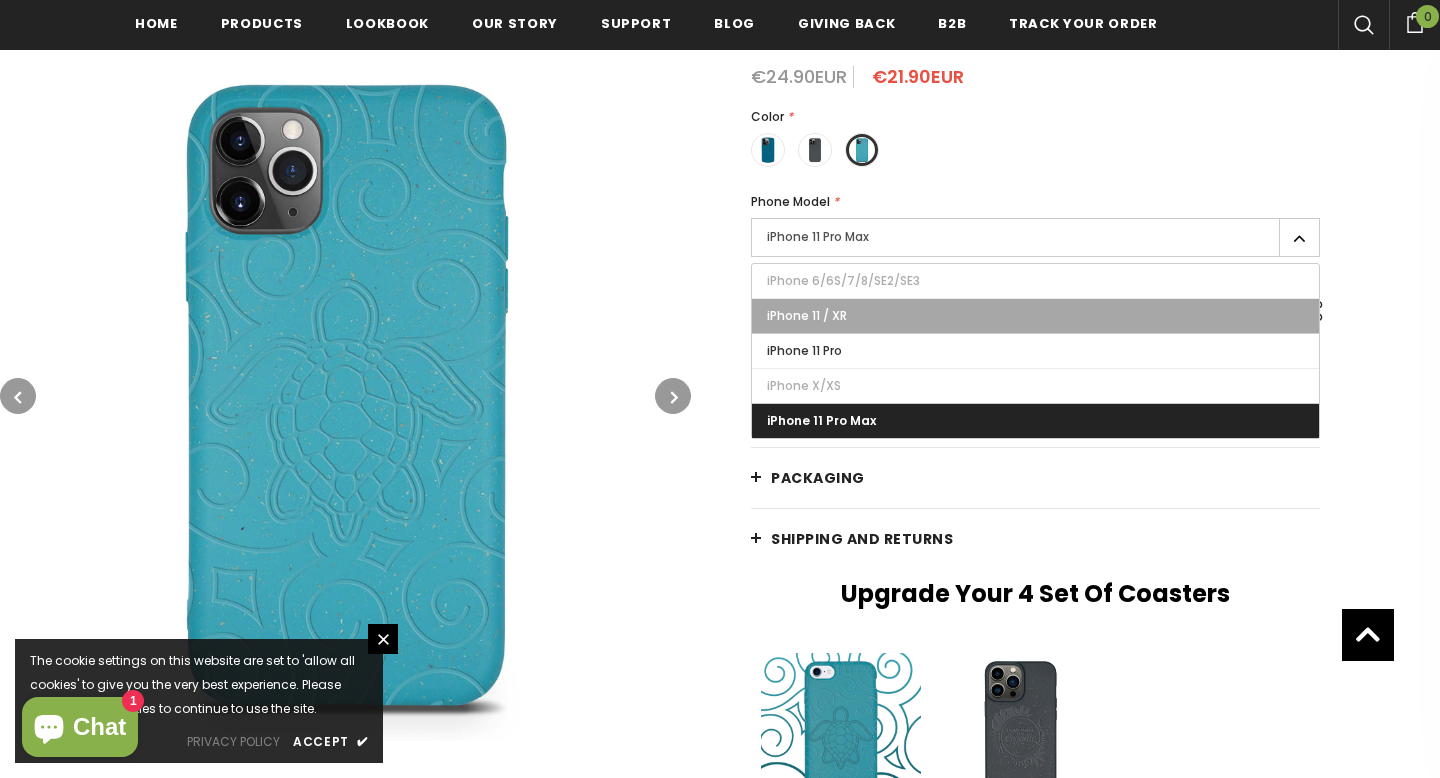 scroll, scrollTop: 416, scrollLeft: 0, axis: vertical 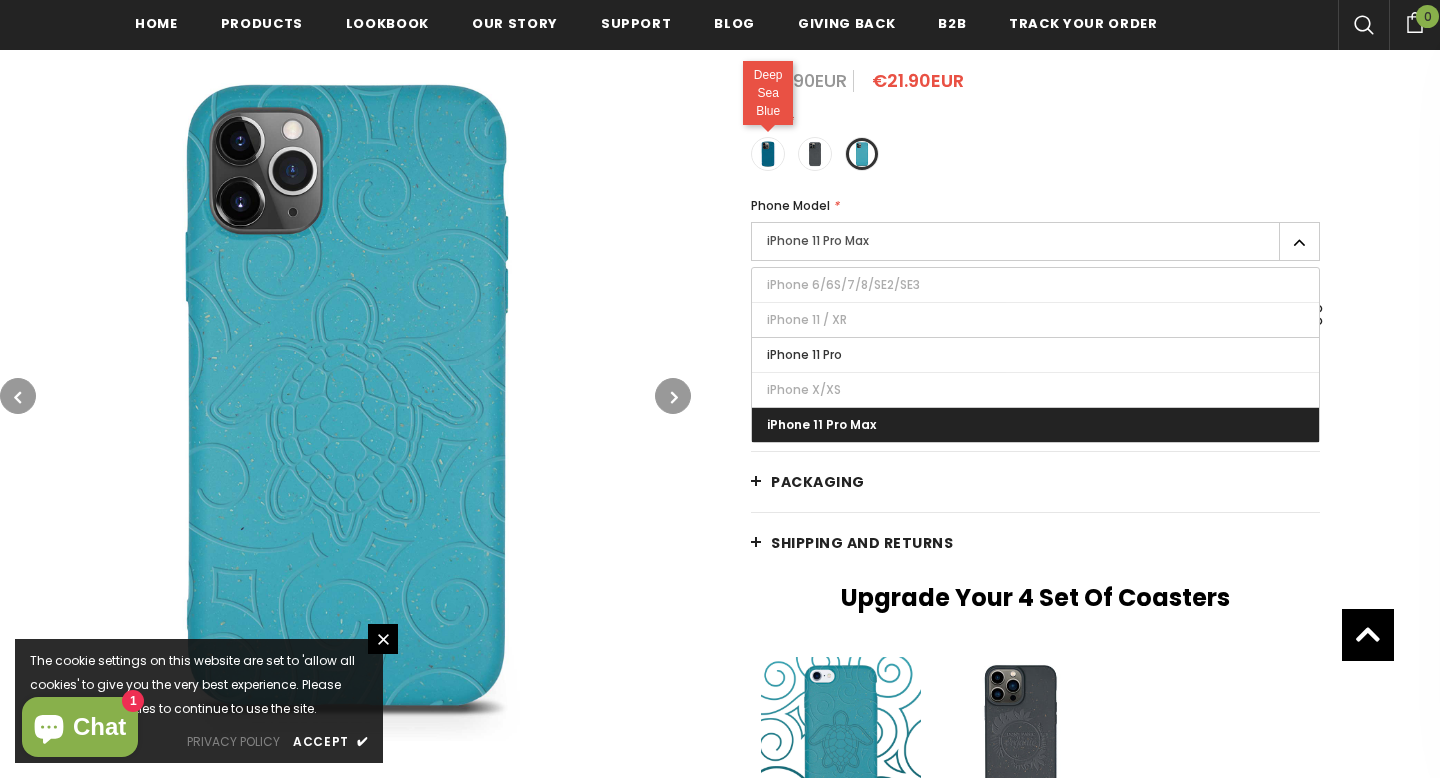 click at bounding box center (768, 154) 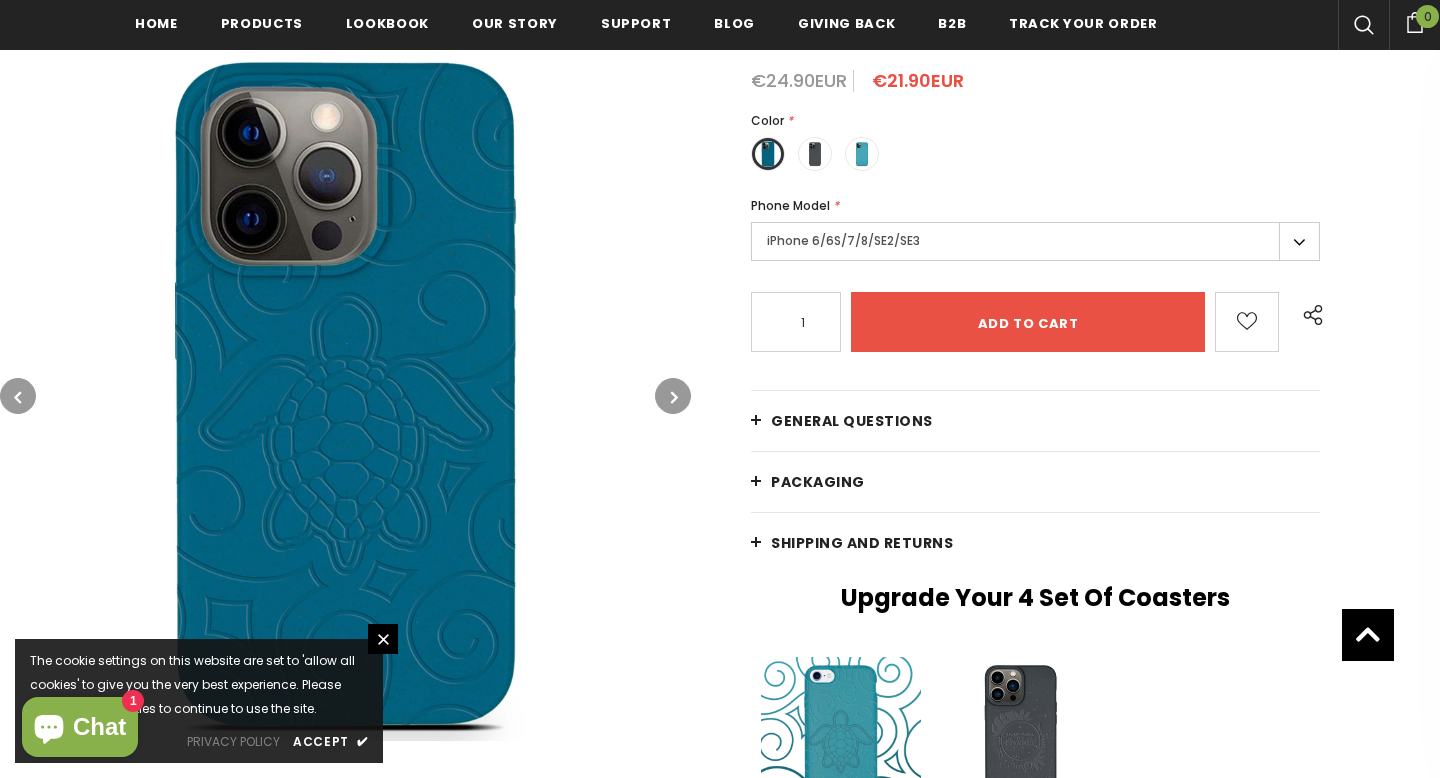 click on "iPhone 6/6S/7/8/SE2/SE3" at bounding box center (1035, 241) 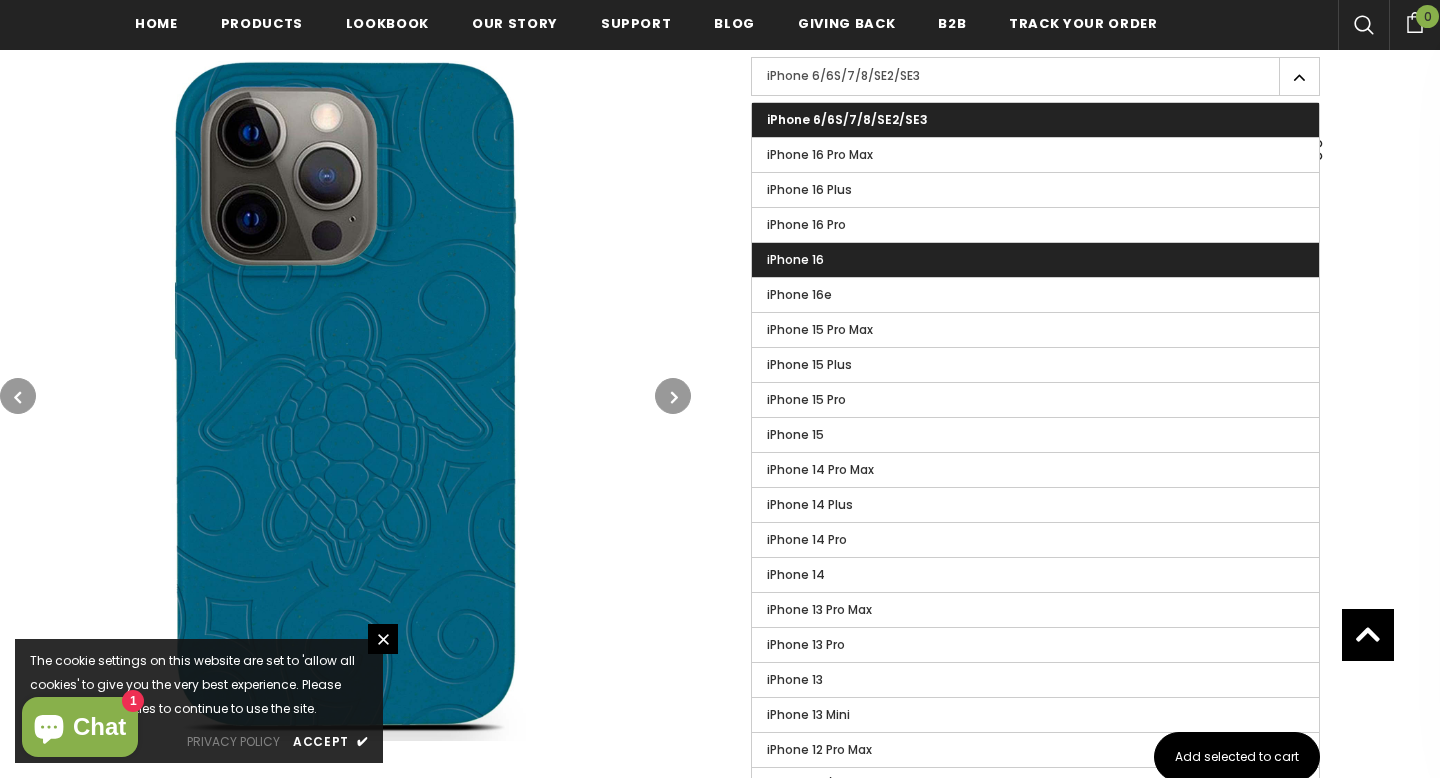 scroll, scrollTop: 583, scrollLeft: 0, axis: vertical 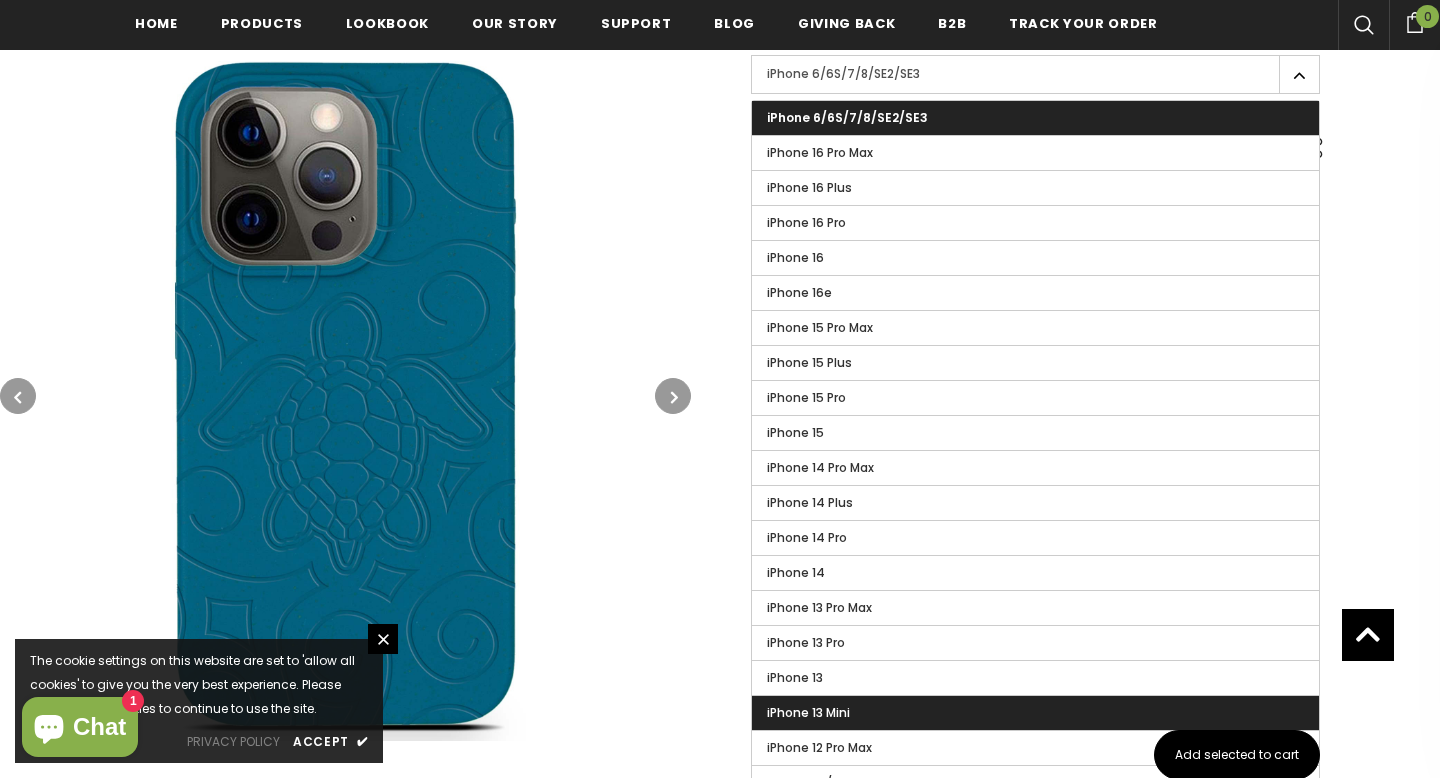 click on "iPhone 13 Mini" at bounding box center [1035, 713] 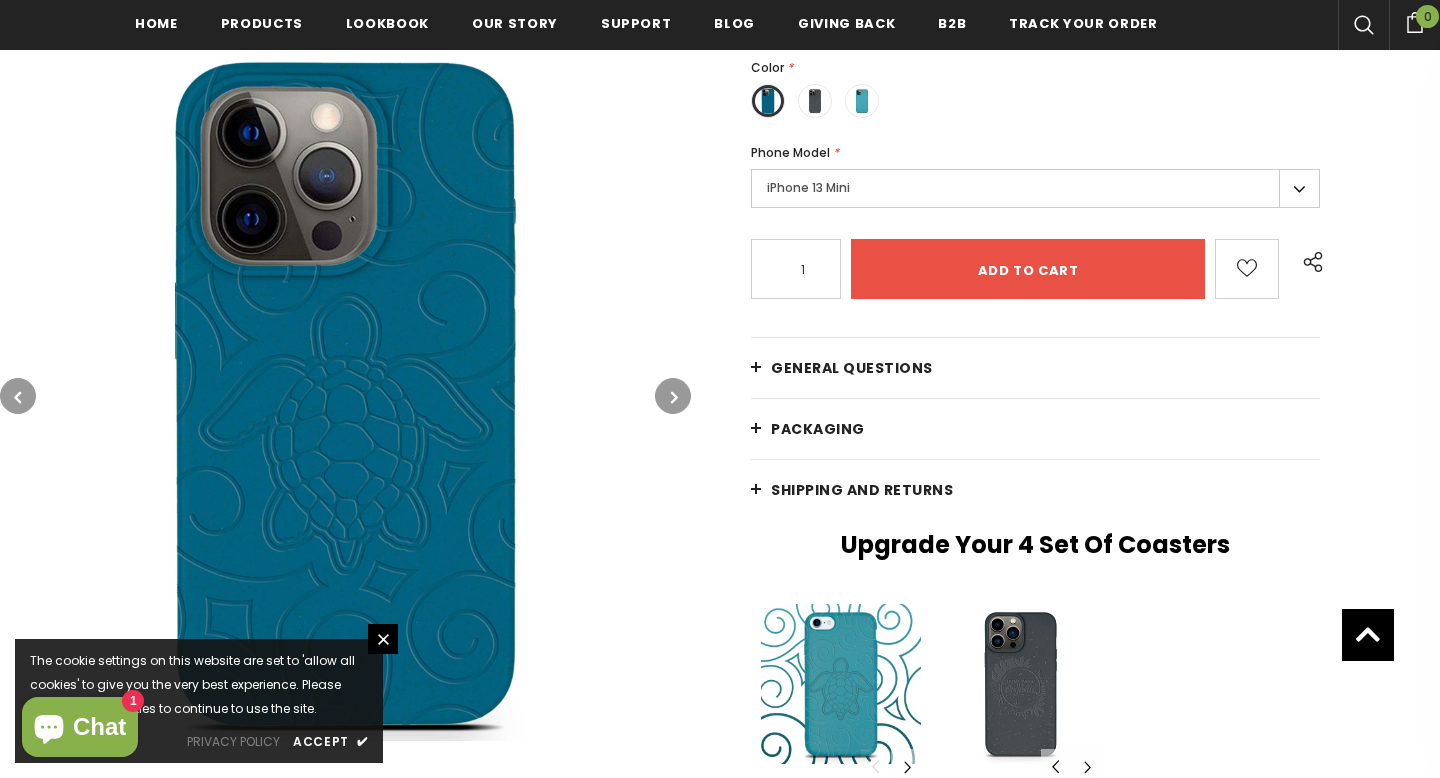 scroll, scrollTop: 365, scrollLeft: 0, axis: vertical 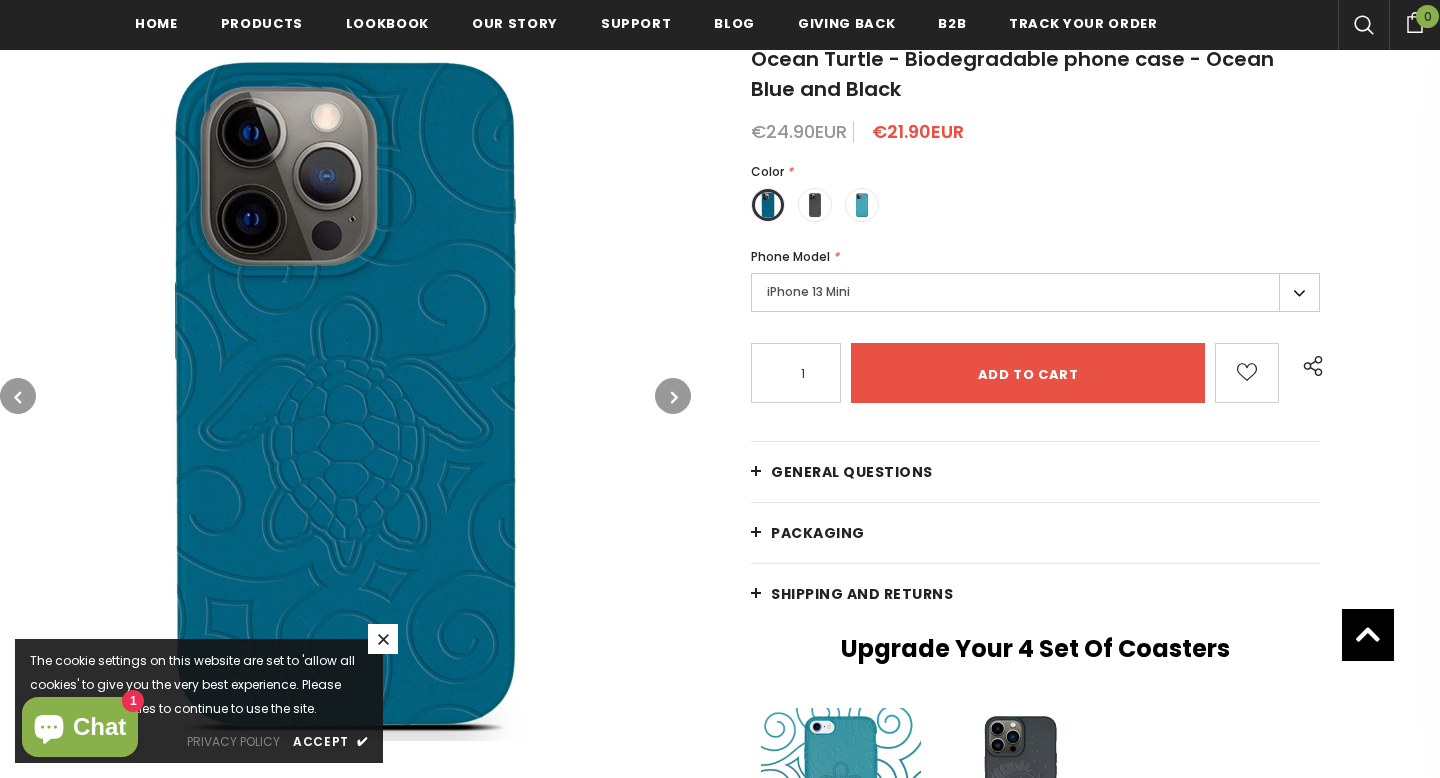 click at bounding box center [383, 639] 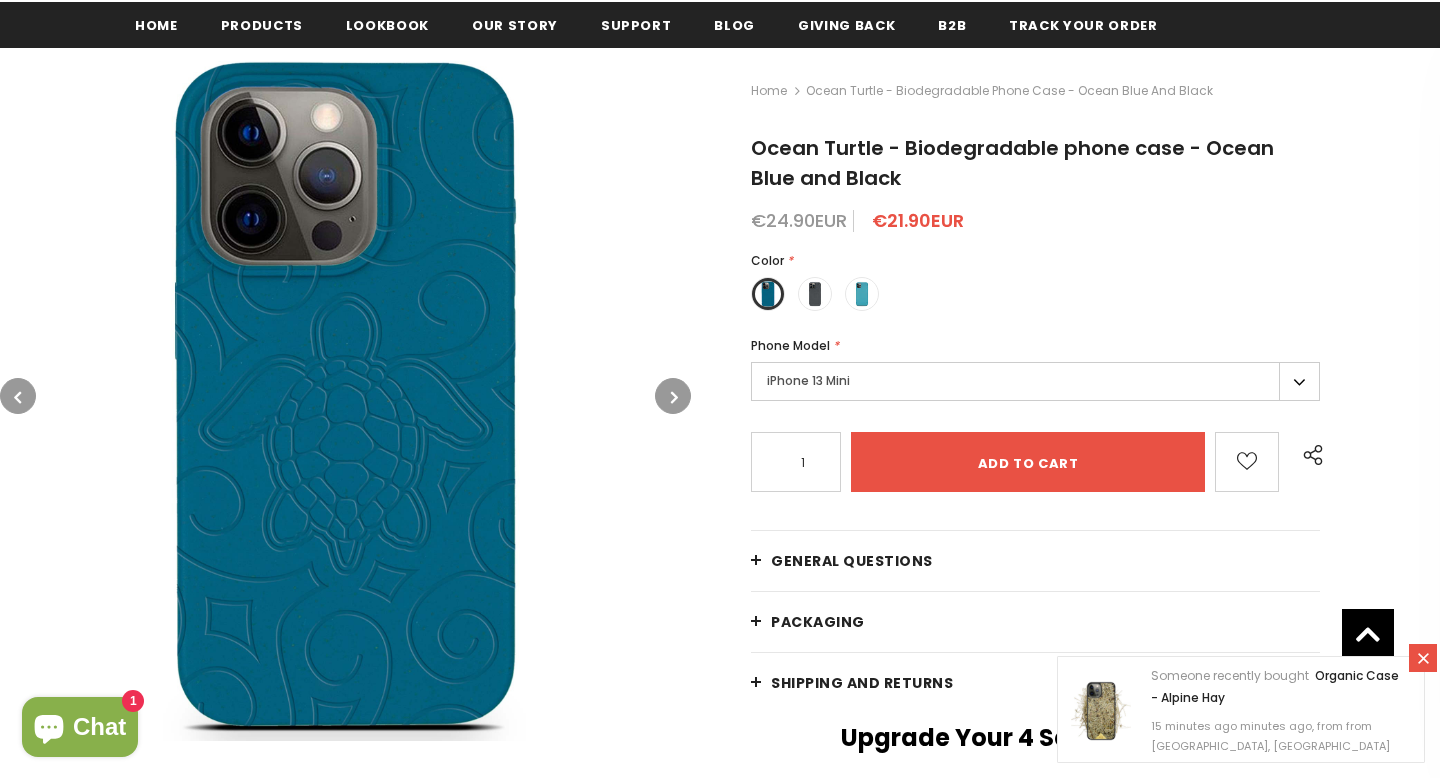 scroll, scrollTop: 261, scrollLeft: 0, axis: vertical 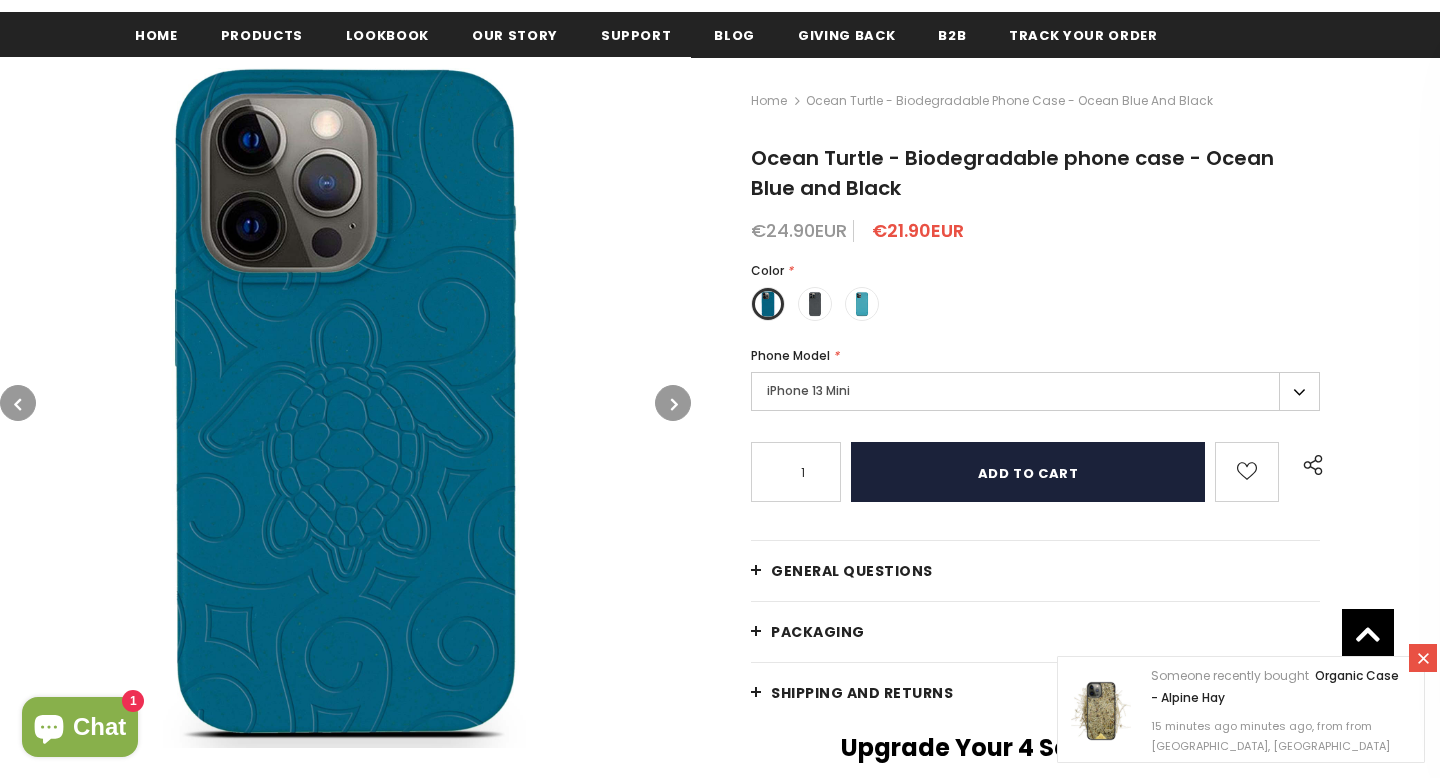 click on "Add to cart" at bounding box center [1028, 472] 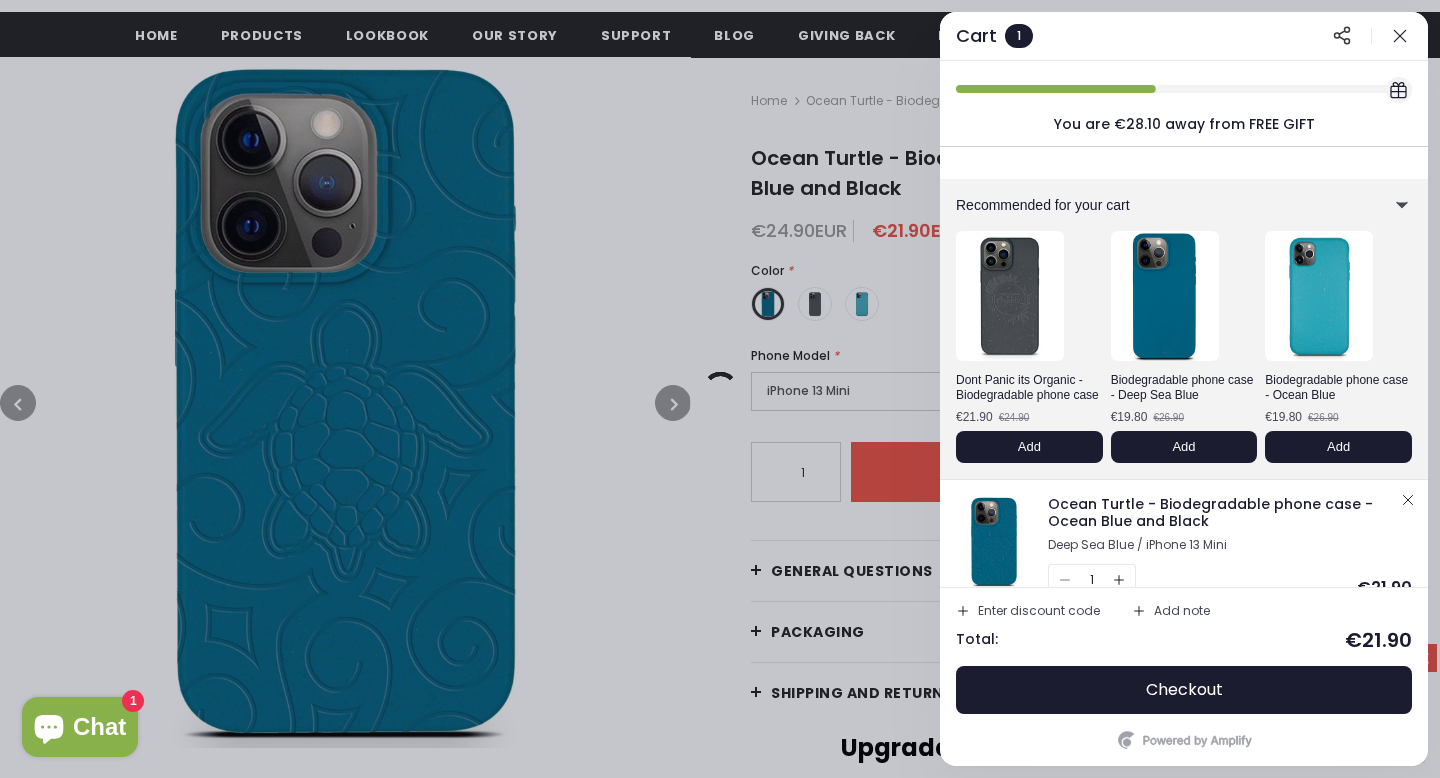 scroll, scrollTop: 25, scrollLeft: 0, axis: vertical 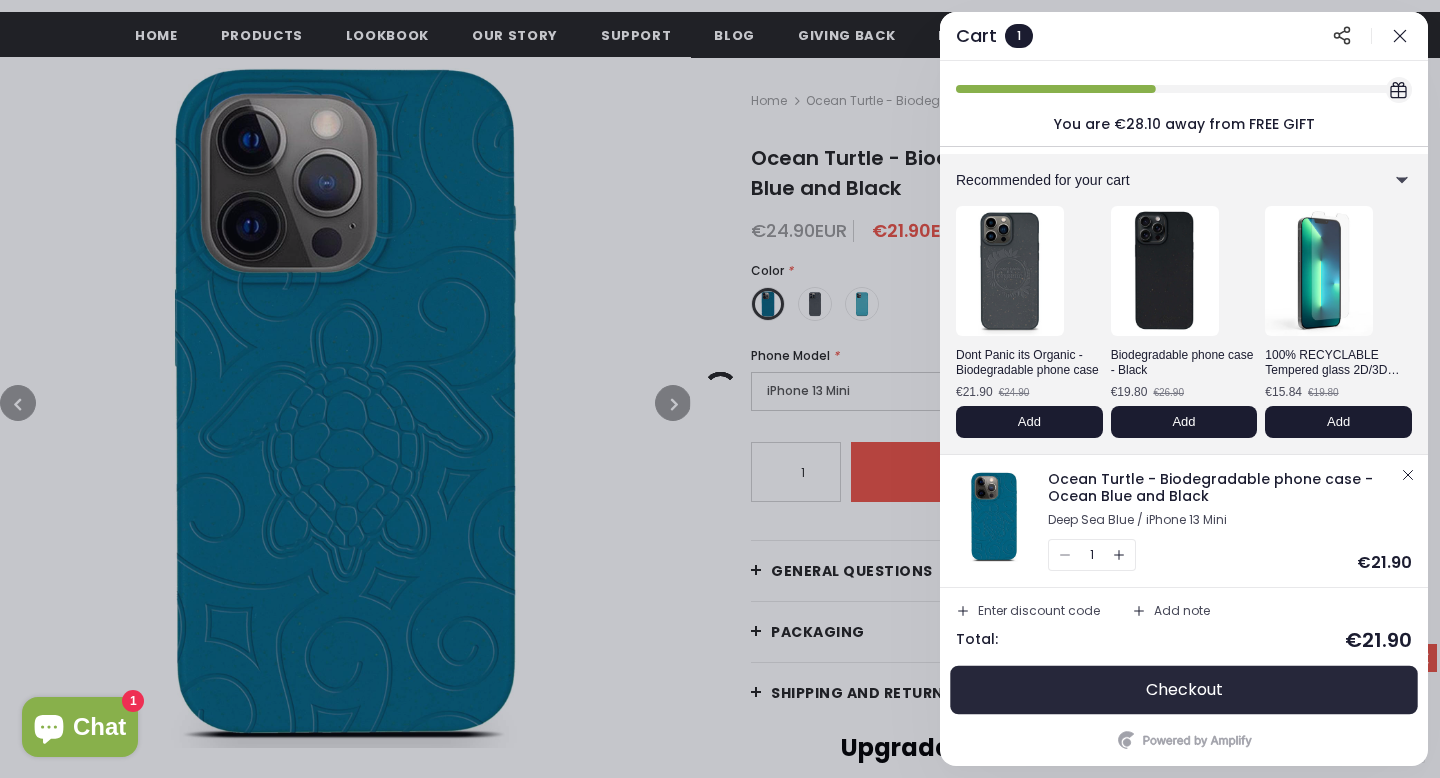 click on "Checkout" at bounding box center (1184, 690) 